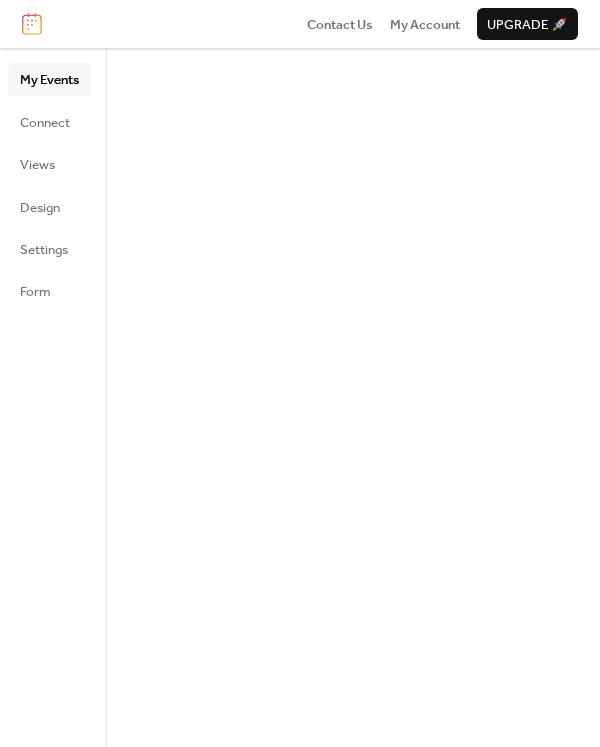 scroll, scrollTop: 0, scrollLeft: 0, axis: both 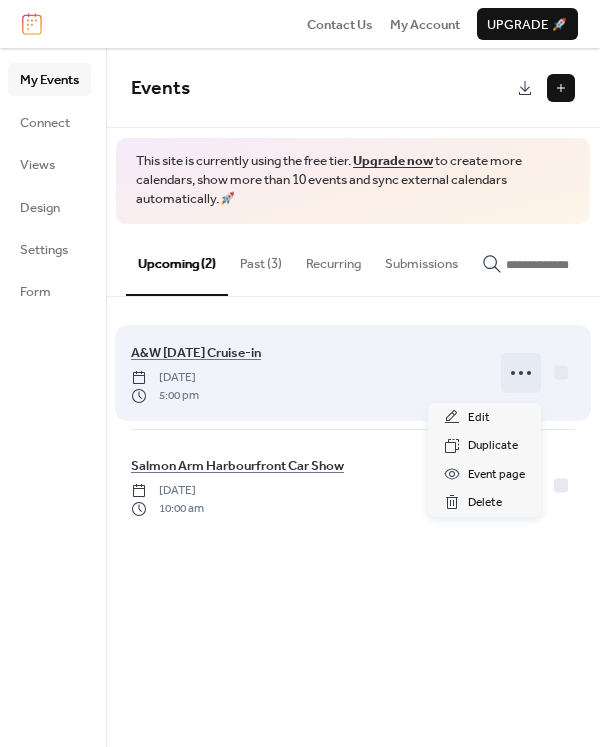 click 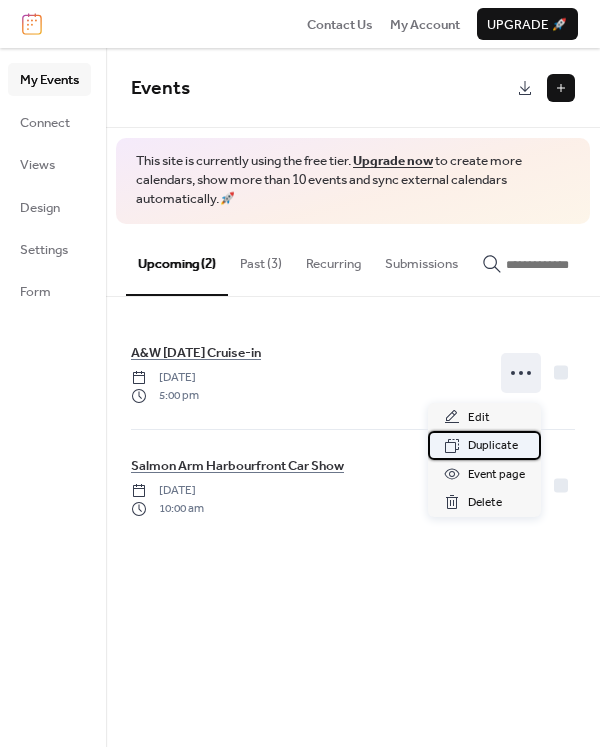 click on "Duplicate" at bounding box center (493, 446) 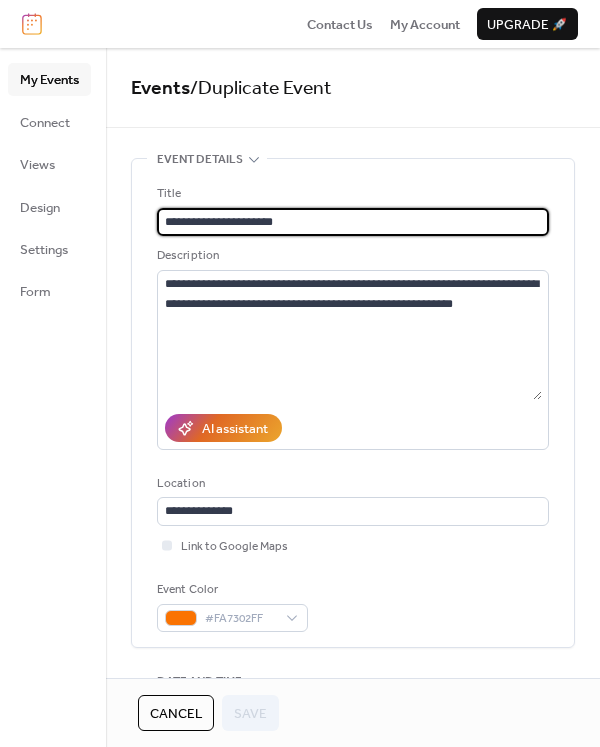 scroll, scrollTop: 46, scrollLeft: 0, axis: vertical 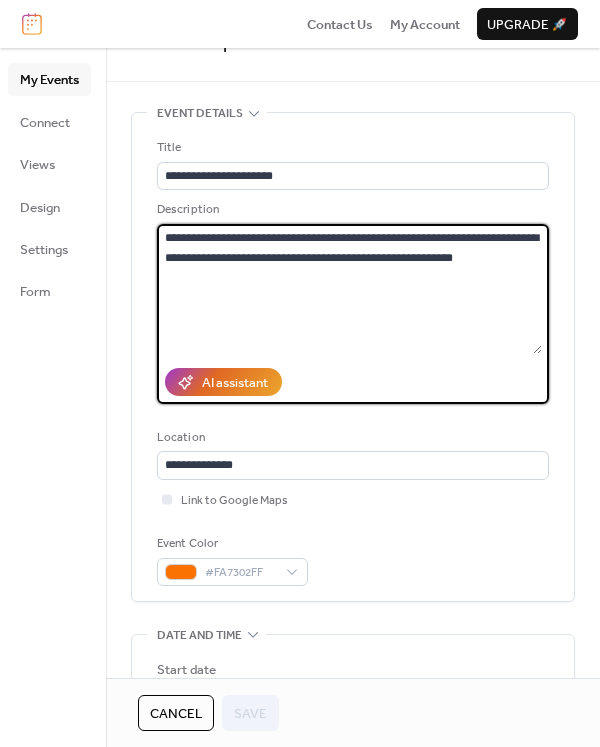 click on "**********" at bounding box center [349, 289] 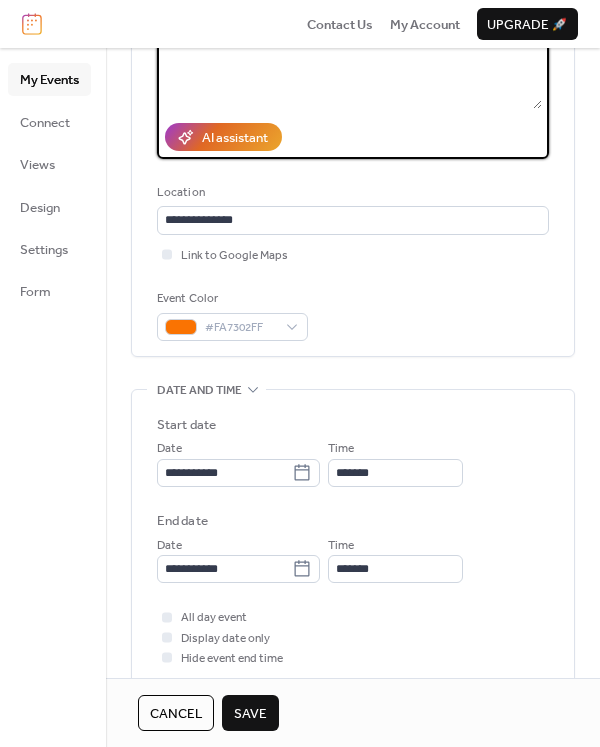 scroll, scrollTop: 318, scrollLeft: 0, axis: vertical 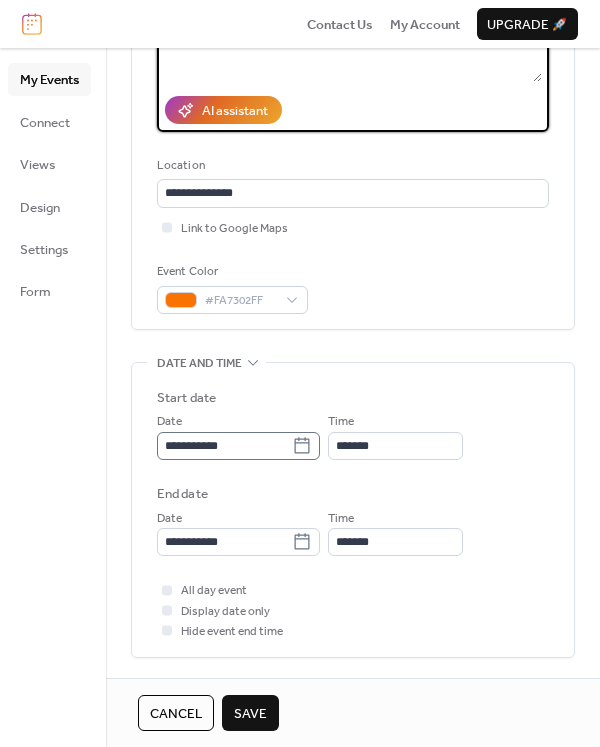 type on "**********" 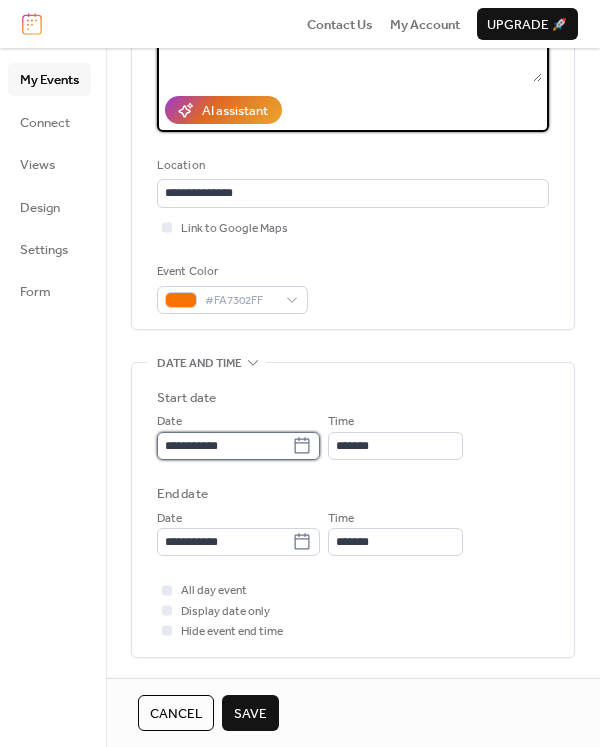 click on "**********" at bounding box center (224, 446) 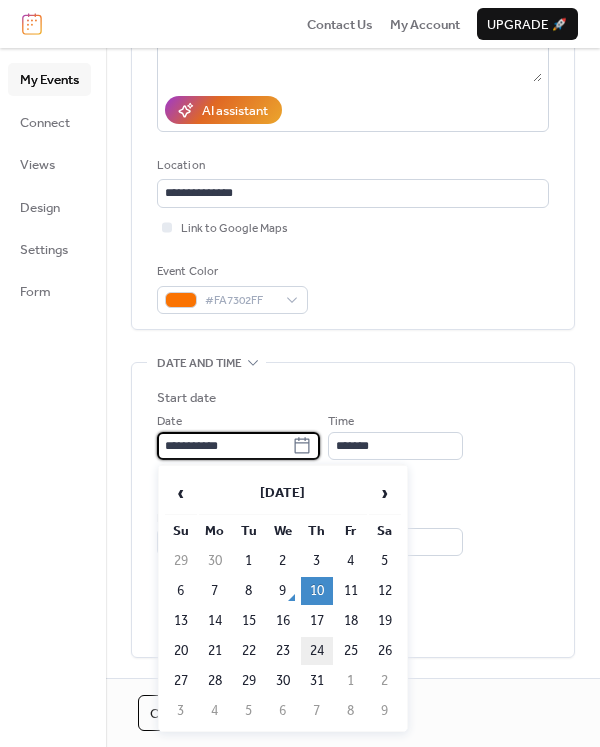 click on "24" at bounding box center [317, 651] 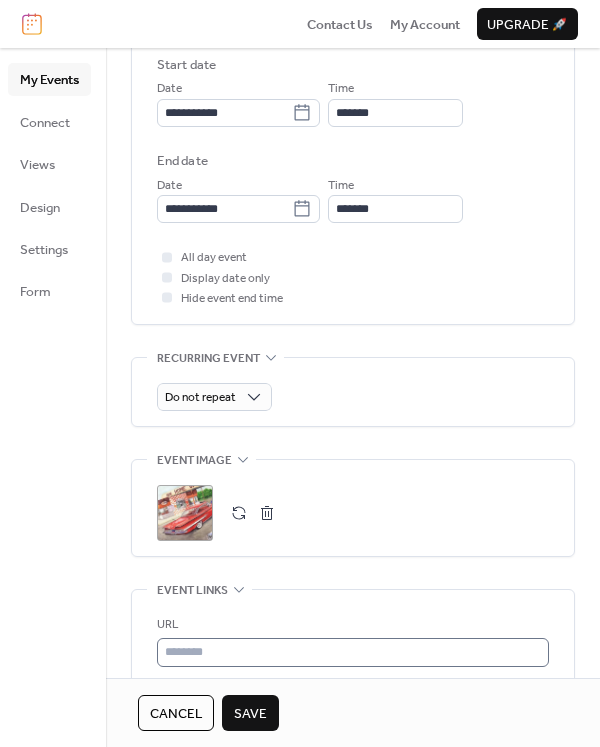 scroll, scrollTop: 654, scrollLeft: 0, axis: vertical 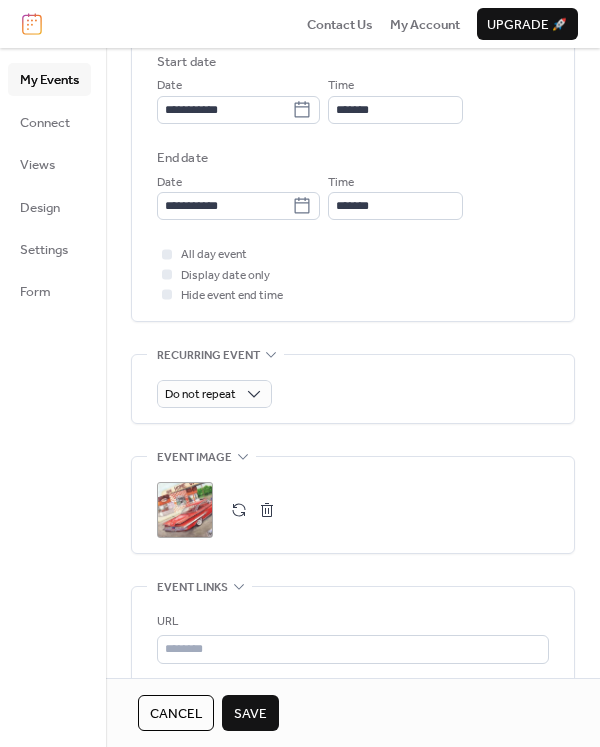 click on "Save" at bounding box center (250, 714) 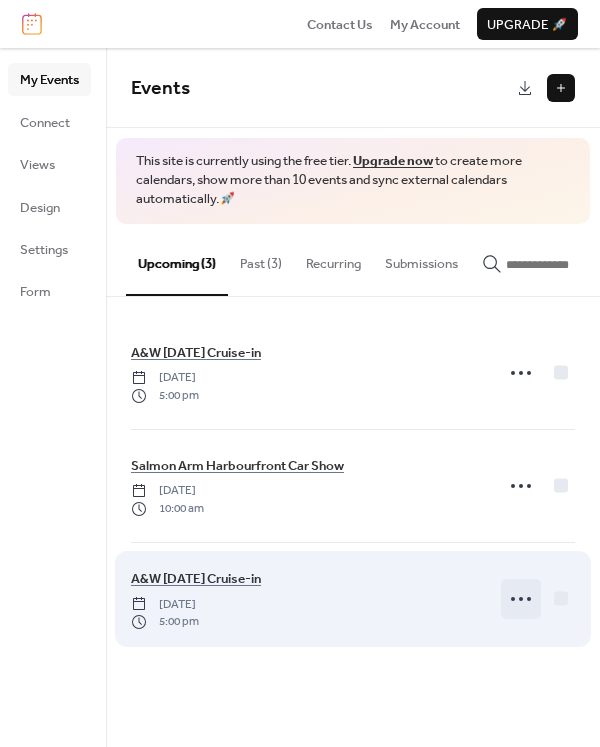 click 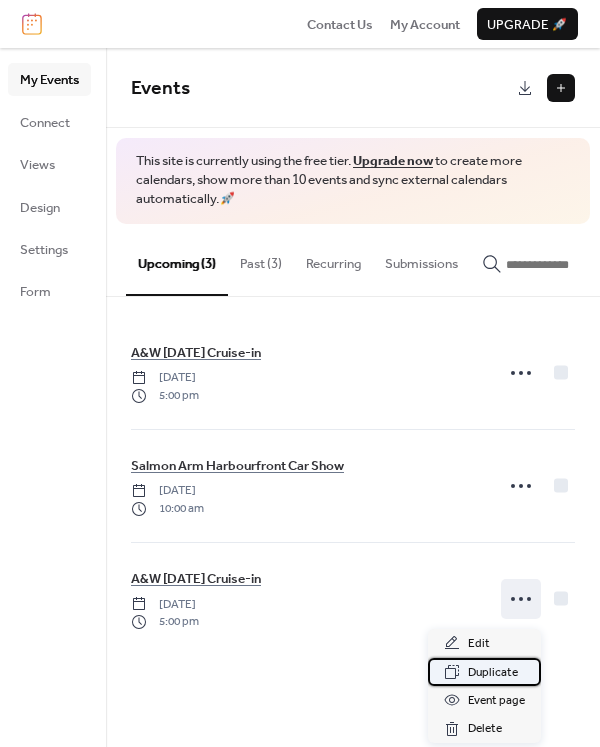 click on "Duplicate" at bounding box center (493, 673) 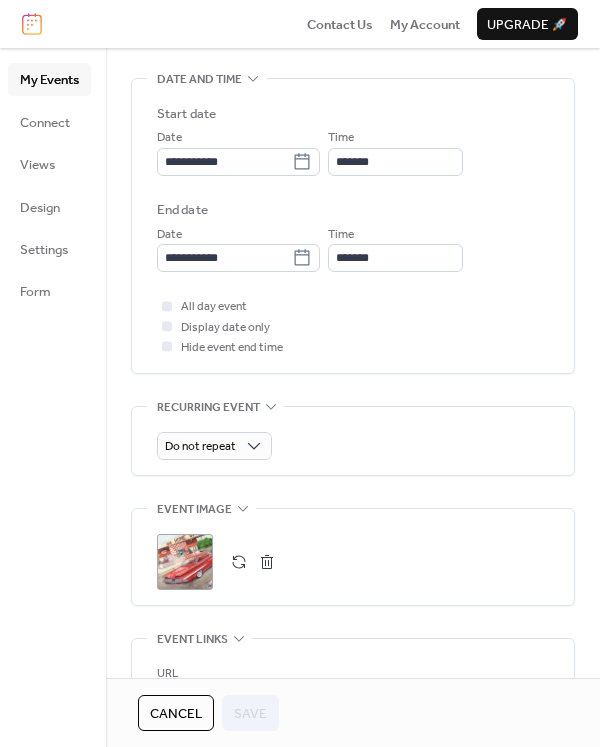 scroll, scrollTop: 603, scrollLeft: 0, axis: vertical 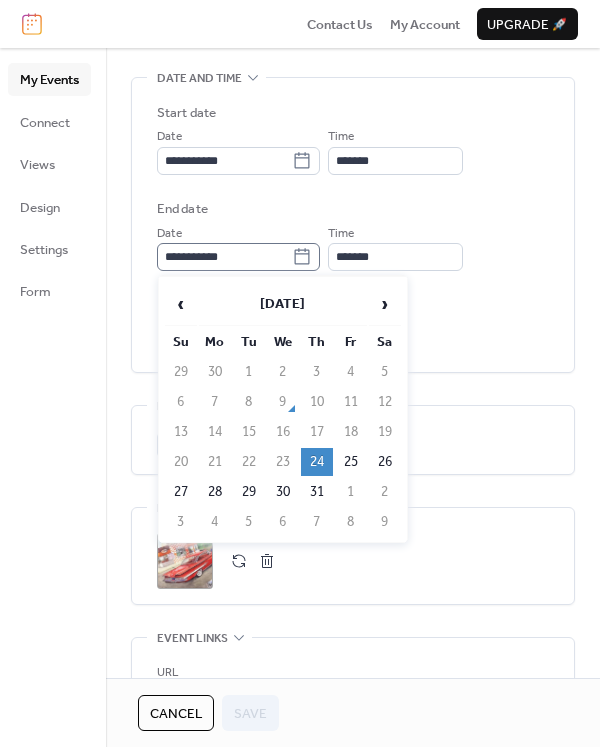 click 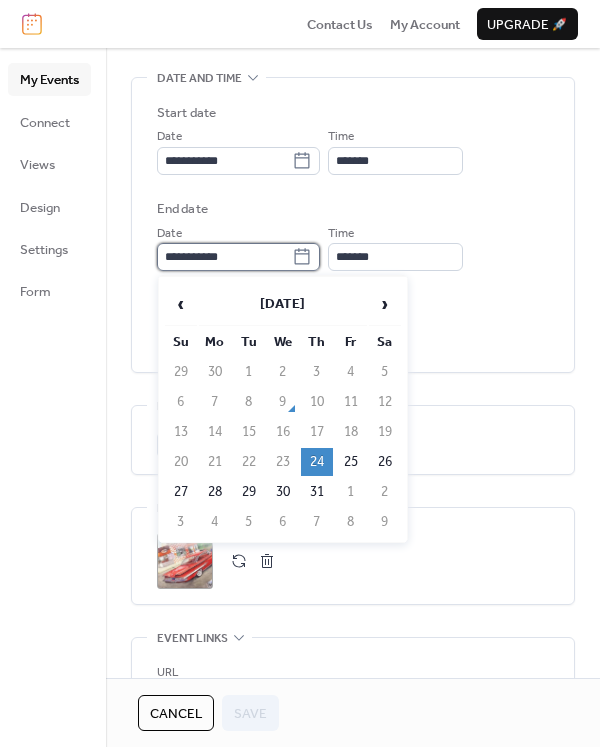 click on "**********" at bounding box center (224, 257) 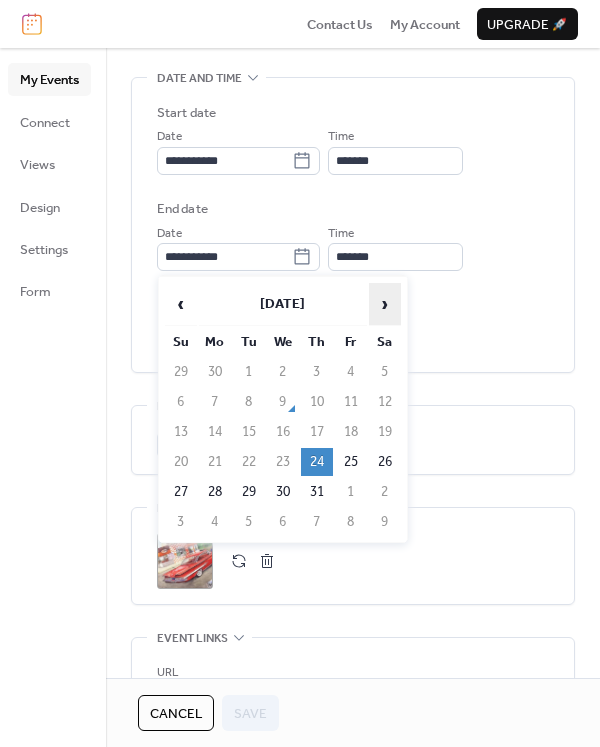 click on "›" at bounding box center (385, 304) 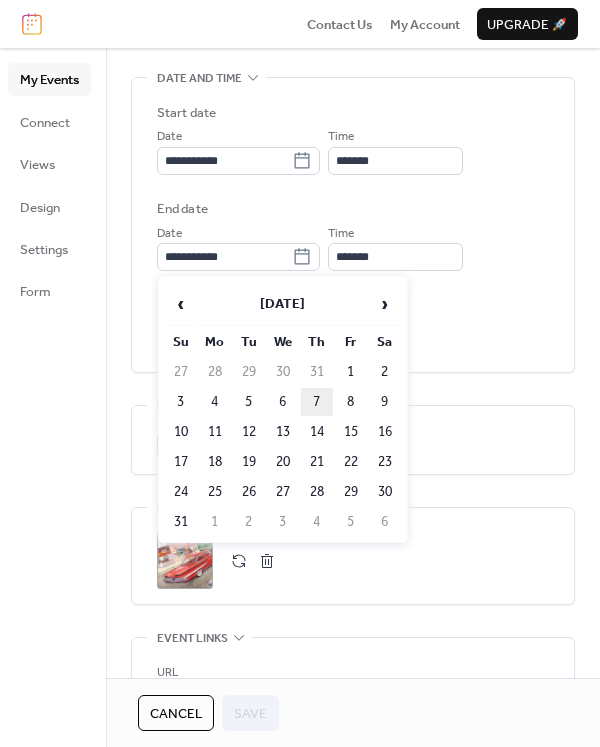 click on "7" at bounding box center (317, 402) 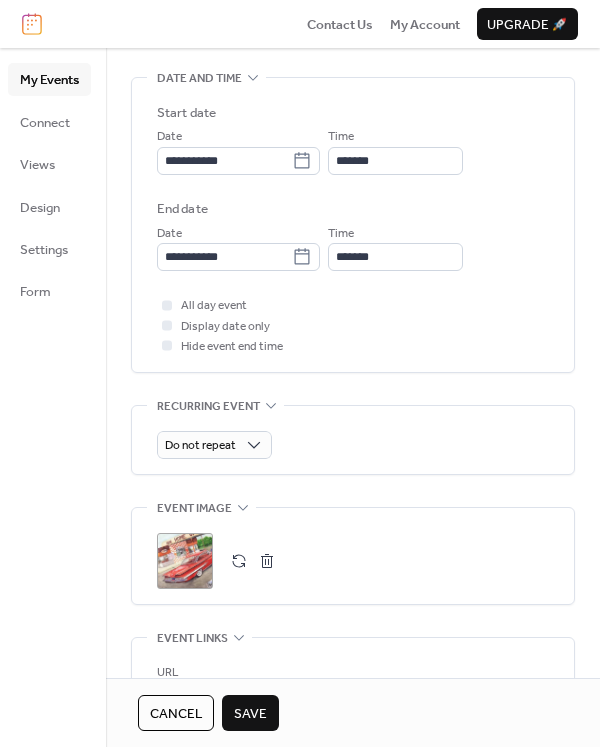 click on "Save" at bounding box center [250, 714] 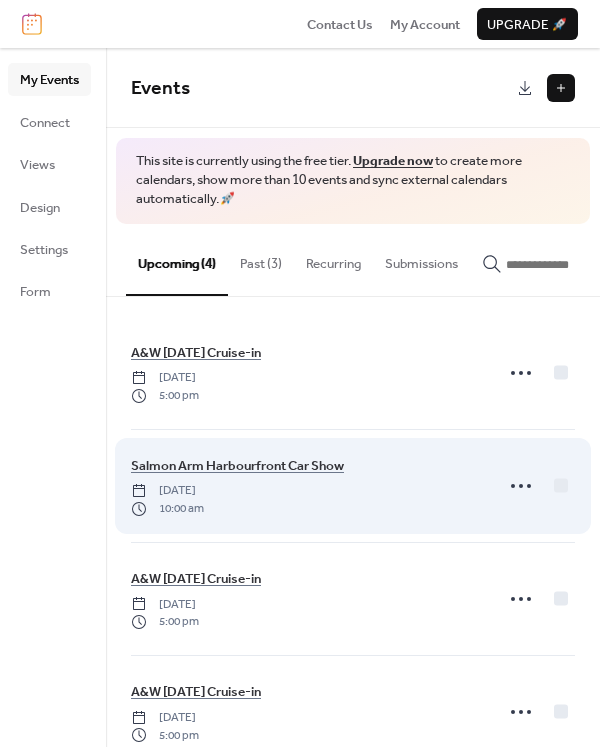scroll, scrollTop: 47, scrollLeft: 0, axis: vertical 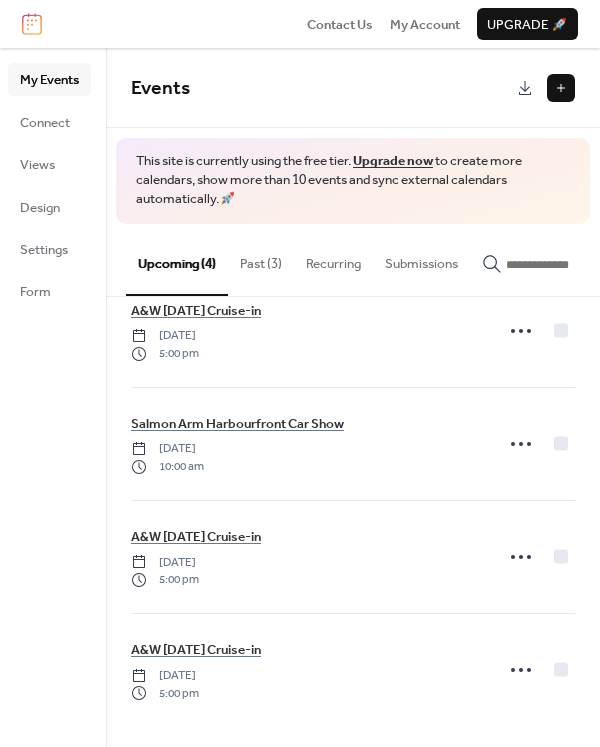 click at bounding box center (561, 88) 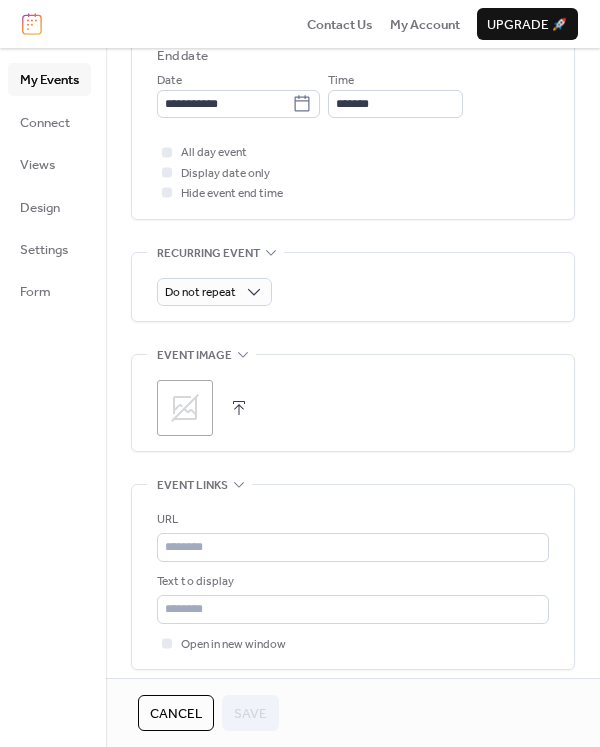 scroll, scrollTop: 762, scrollLeft: 0, axis: vertical 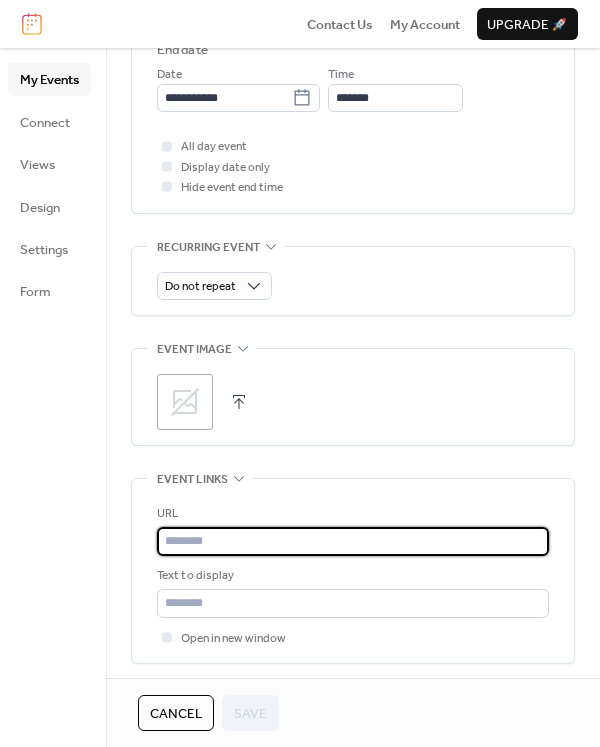 click at bounding box center (353, 541) 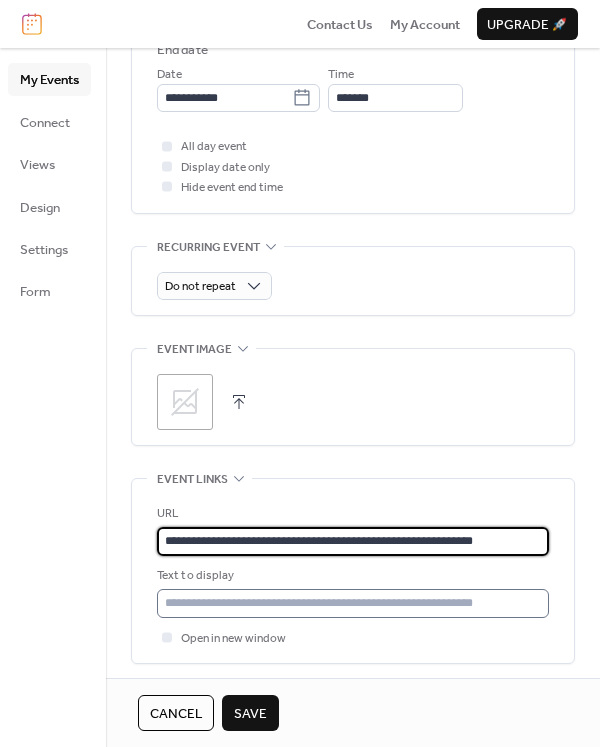 type on "**********" 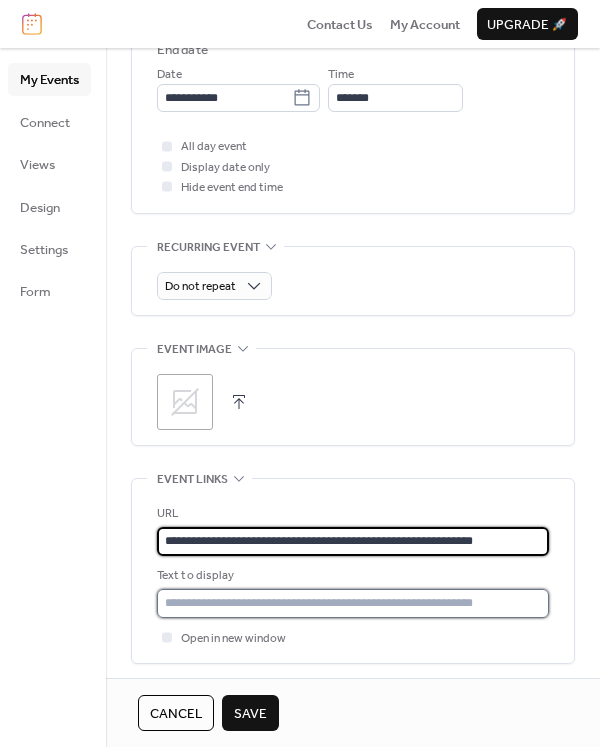 click at bounding box center (353, 603) 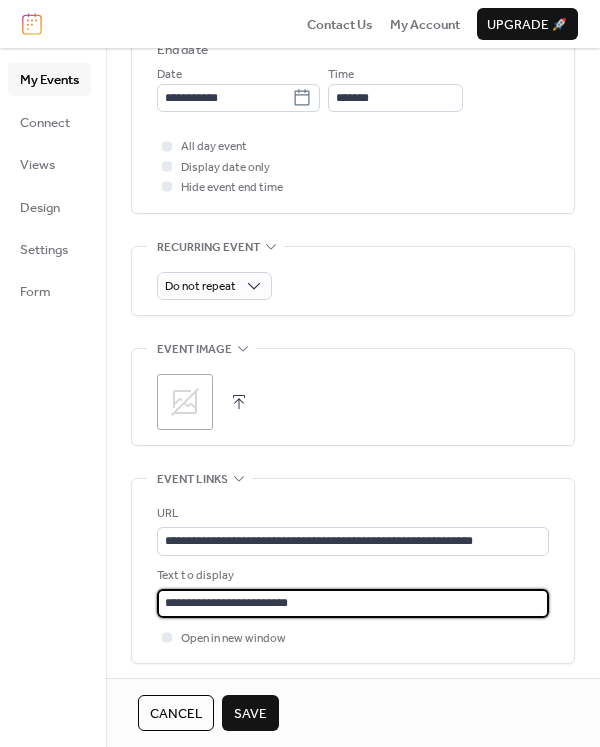type on "**********" 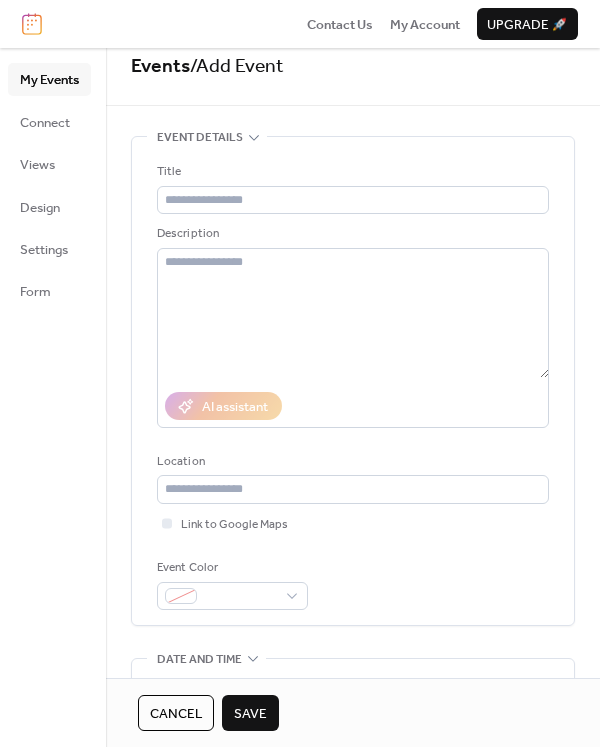 scroll, scrollTop: 0, scrollLeft: 0, axis: both 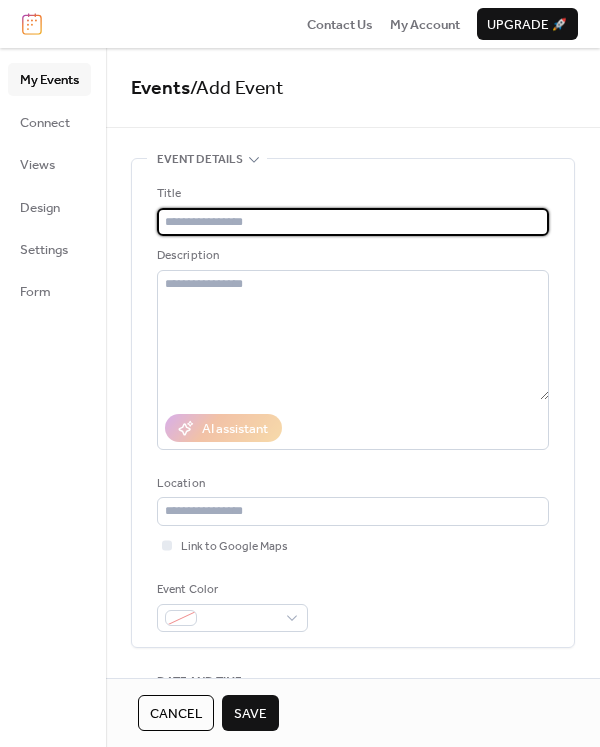 click at bounding box center (353, 222) 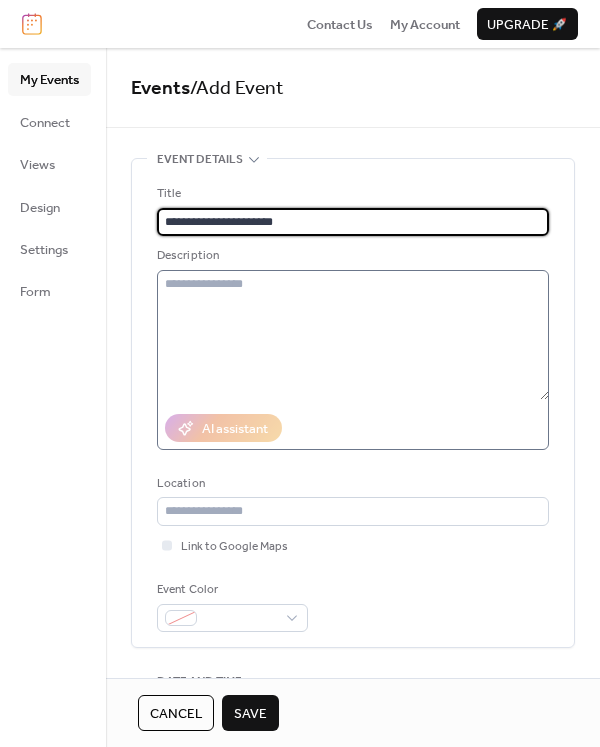 type on "**********" 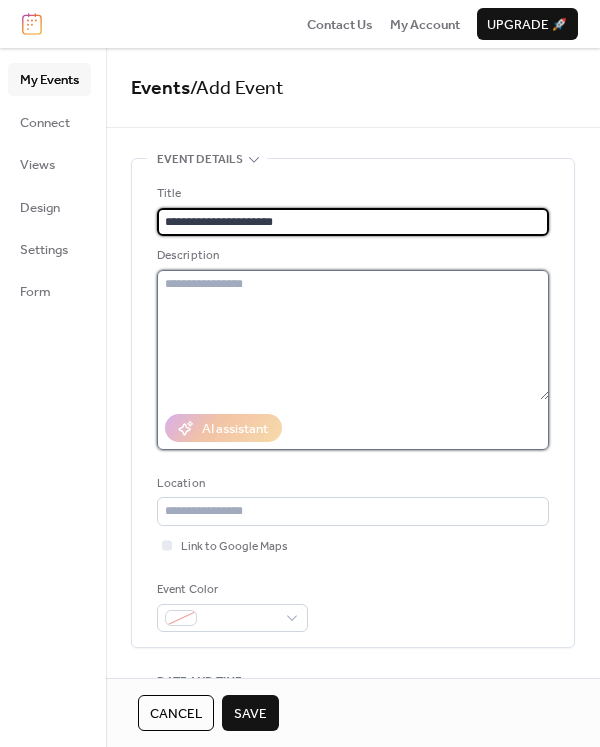 click at bounding box center [353, 335] 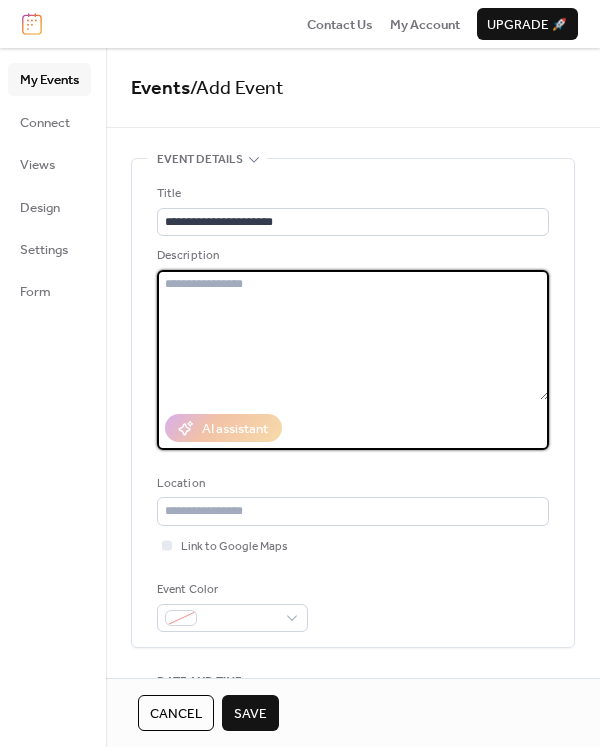 click at bounding box center (353, 335) 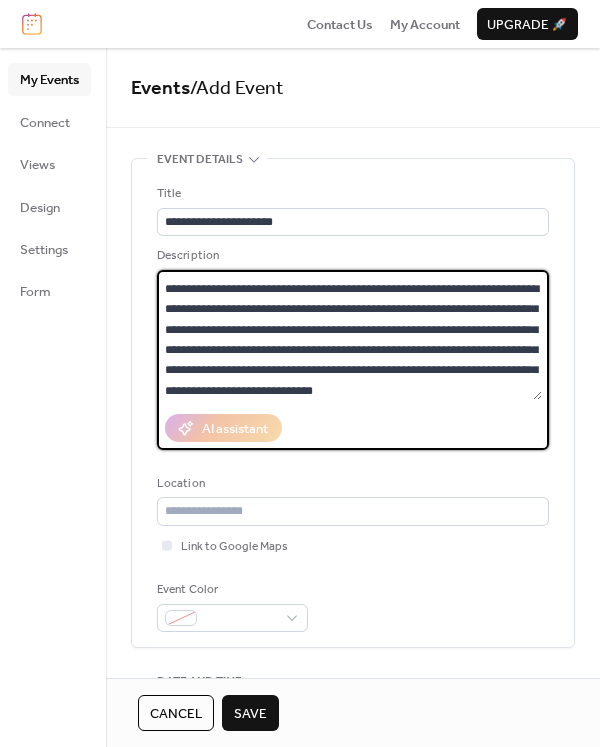 scroll, scrollTop: 61, scrollLeft: 0, axis: vertical 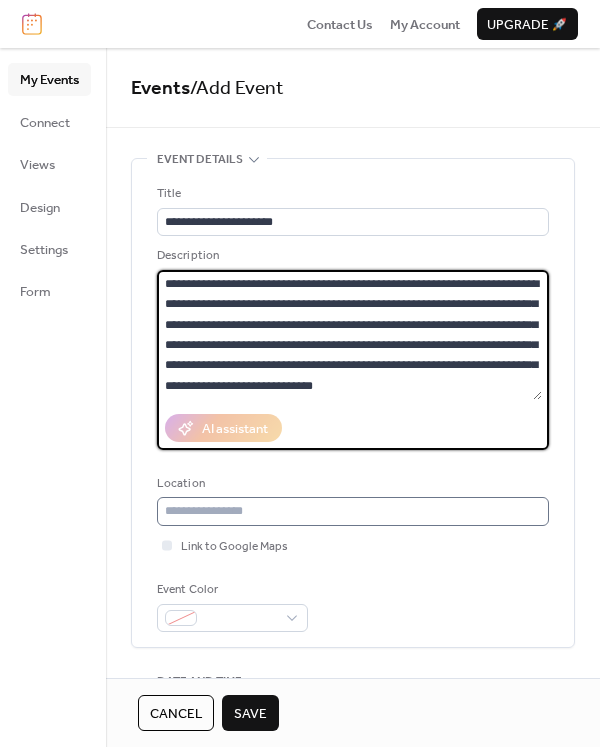 type on "**********" 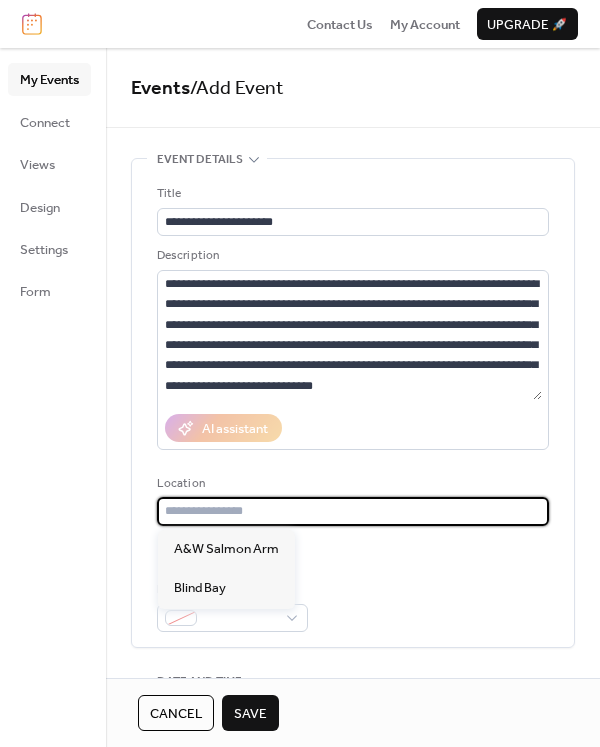 click at bounding box center [353, 511] 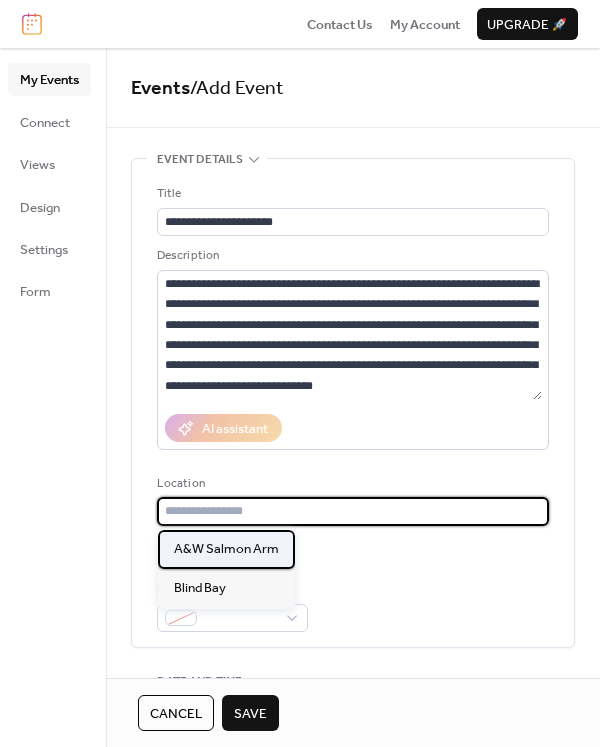 click on "A&W Salmon Arm" at bounding box center [226, 549] 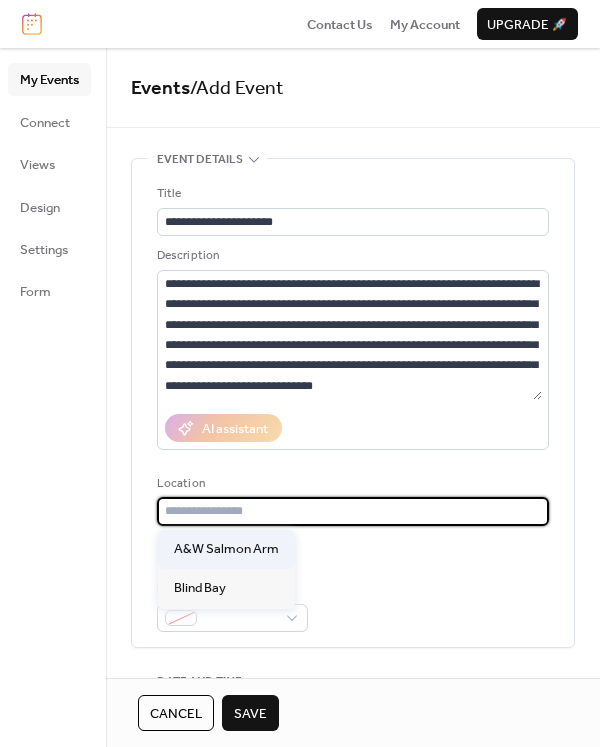 type on "**********" 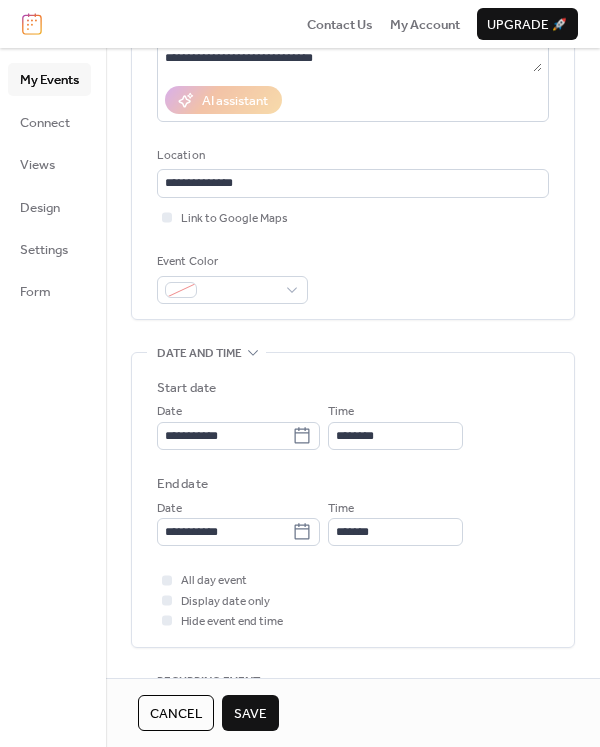 scroll, scrollTop: 353, scrollLeft: 0, axis: vertical 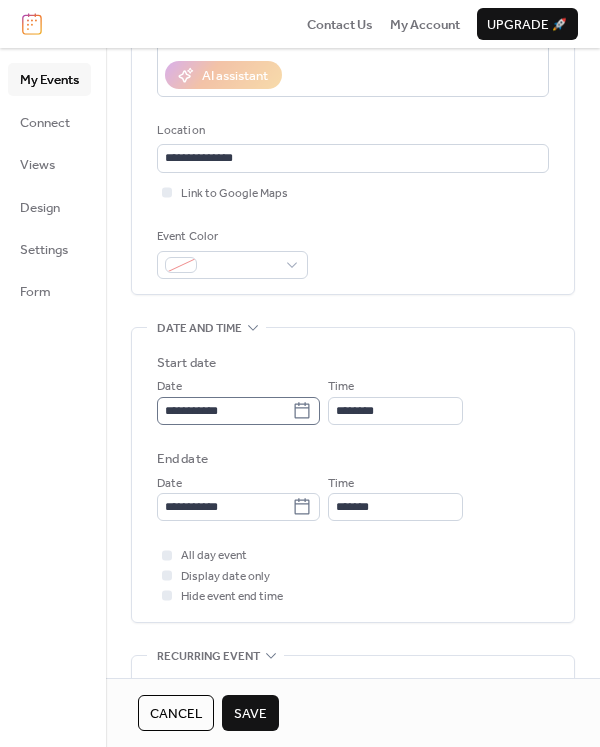 click 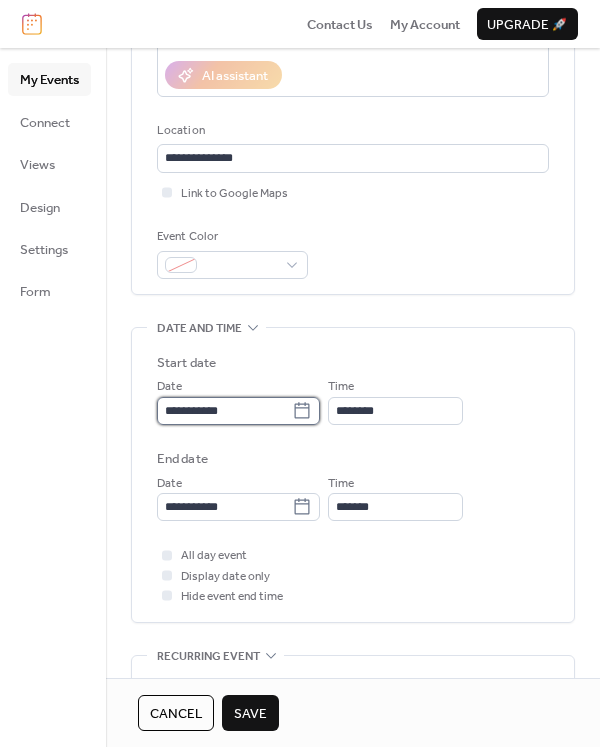 click on "**********" at bounding box center (224, 411) 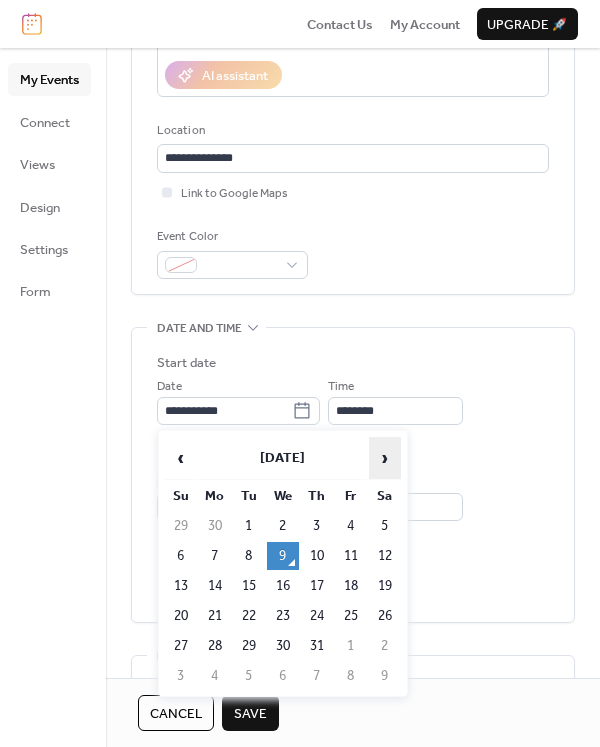 click on "›" at bounding box center [385, 458] 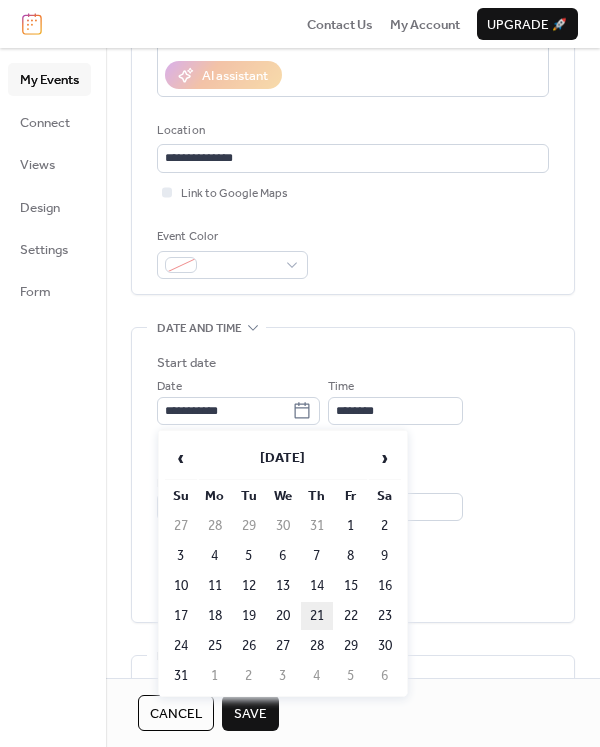 click on "21" at bounding box center [317, 616] 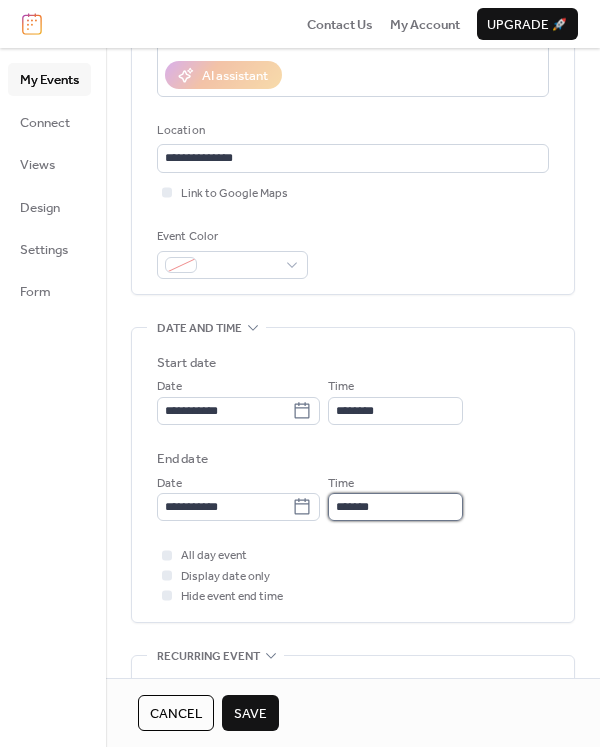 click on "*******" at bounding box center (395, 507) 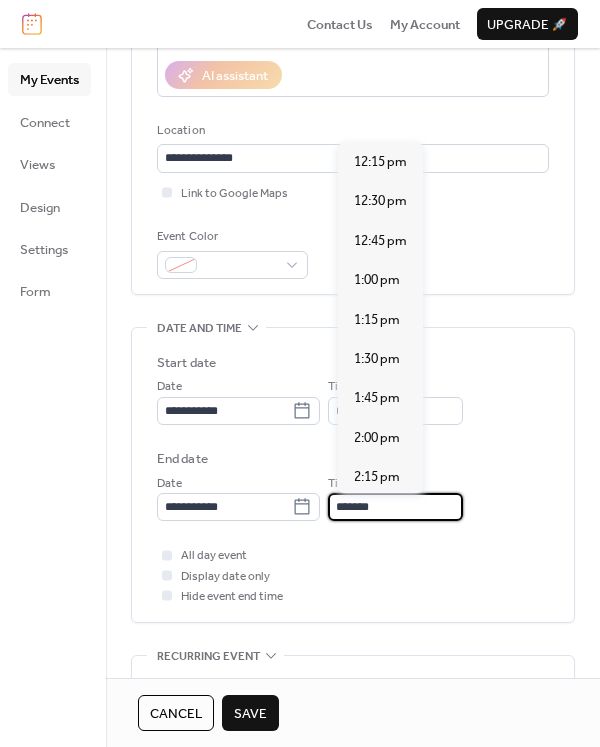 scroll, scrollTop: 1077, scrollLeft: 0, axis: vertical 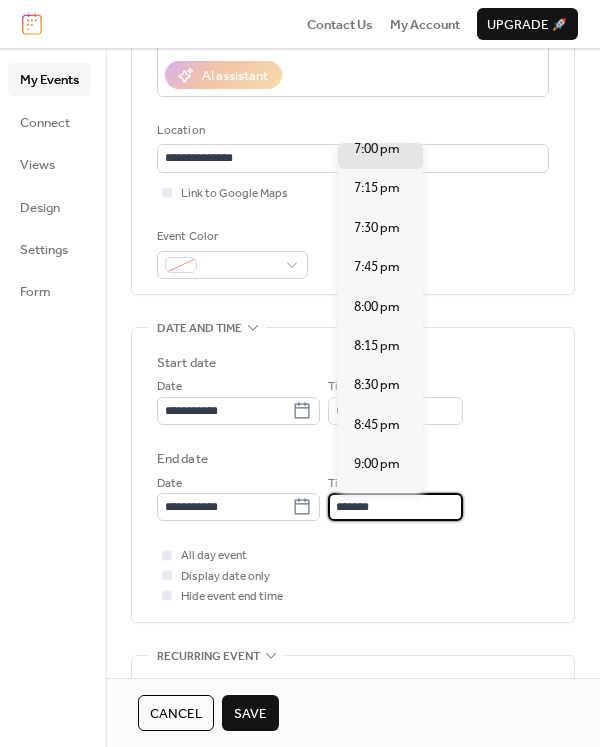 type on "*******" 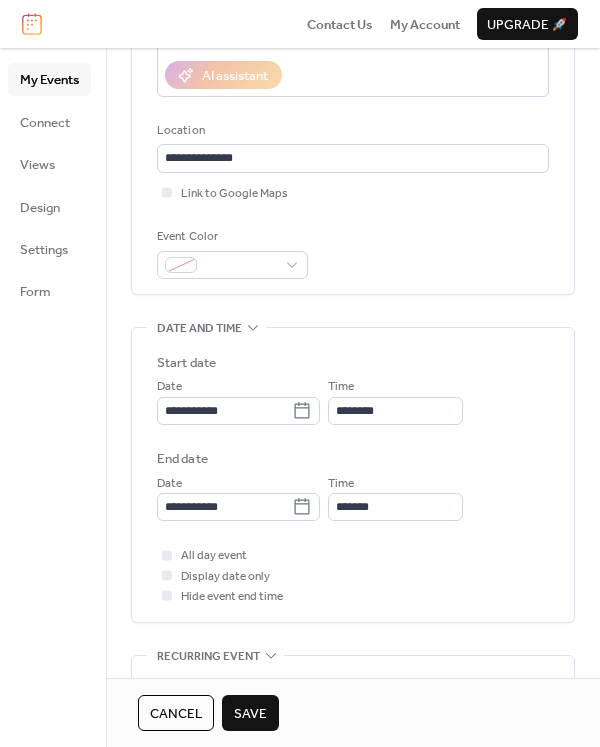 click on "**********" at bounding box center (353, 497) 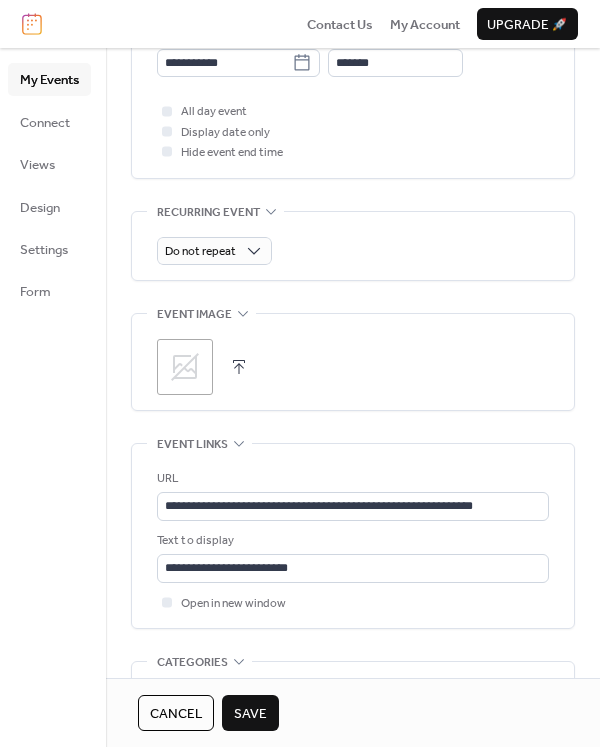 scroll, scrollTop: 801, scrollLeft: 0, axis: vertical 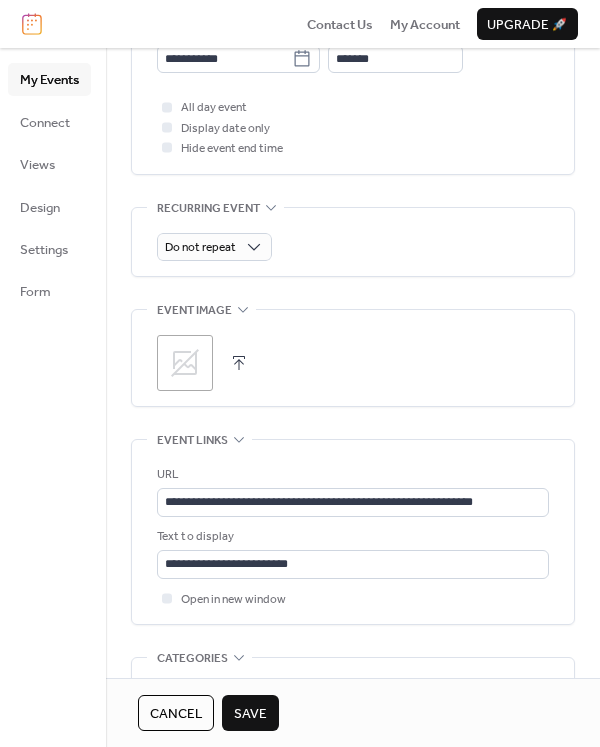 click 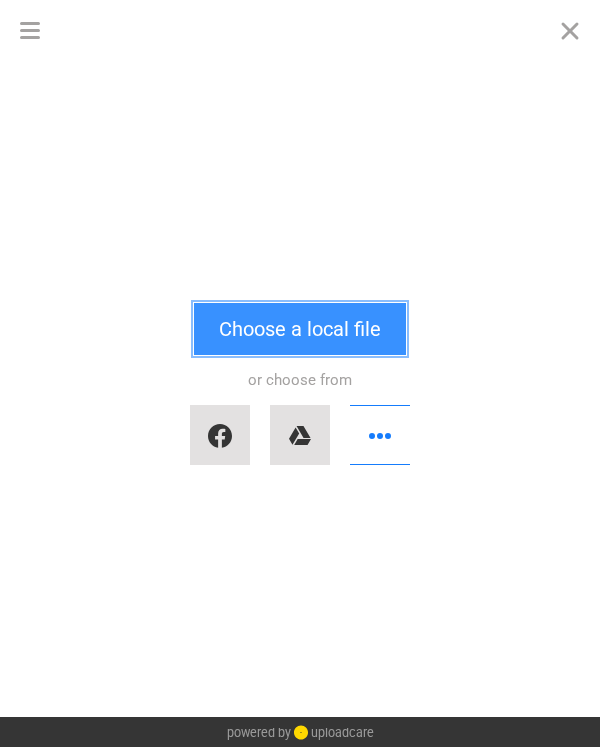 click on "Choose a local file" at bounding box center [300, 329] 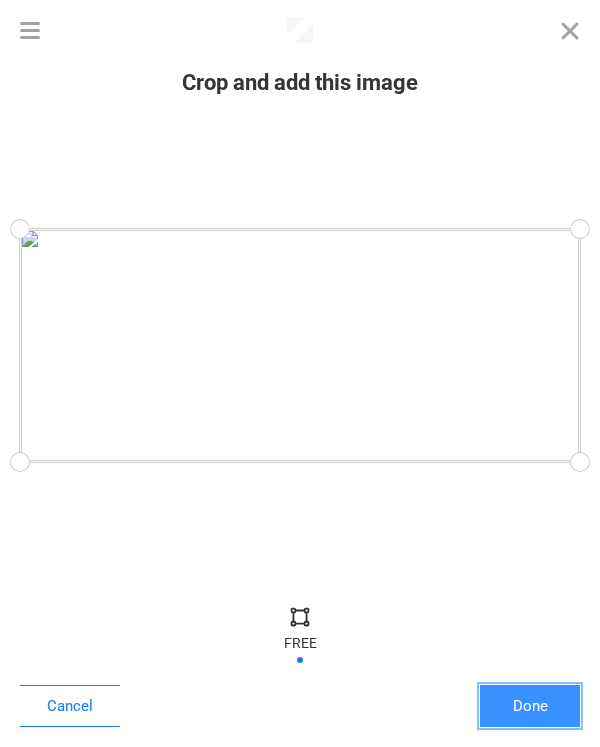 click on "Done" at bounding box center [530, 706] 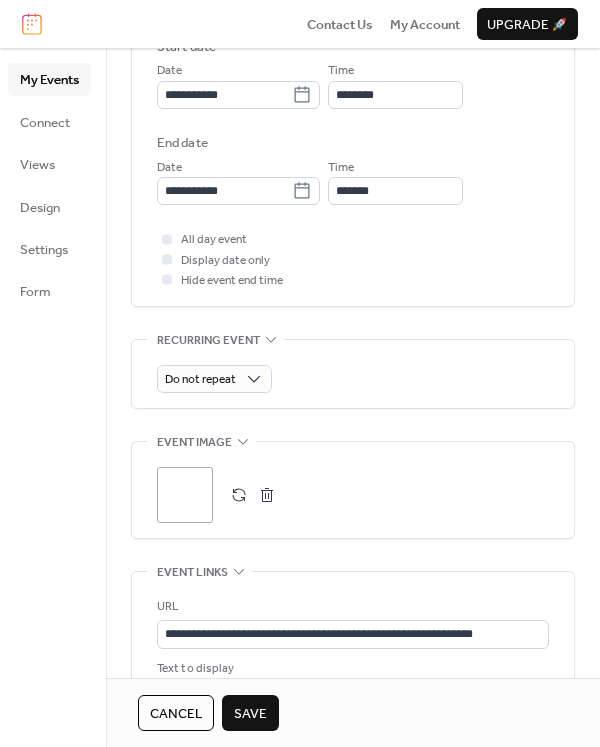 scroll, scrollTop: 696, scrollLeft: 0, axis: vertical 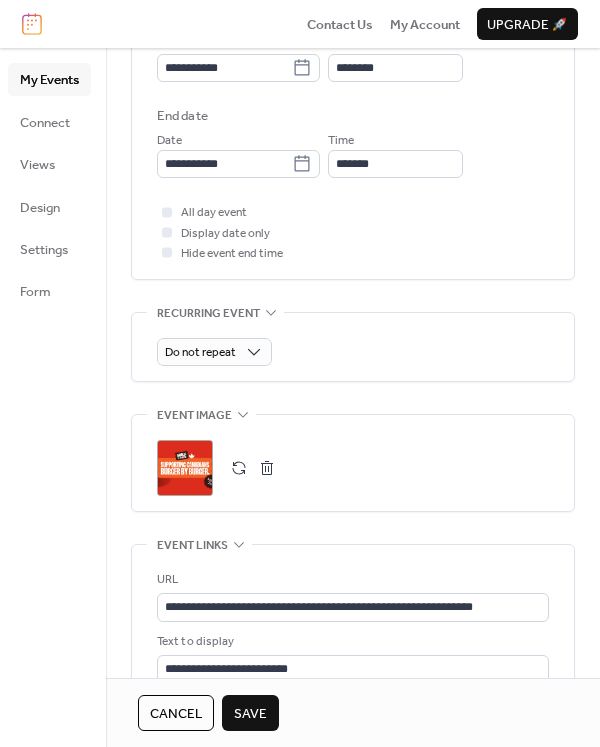 click on "Save" at bounding box center [250, 714] 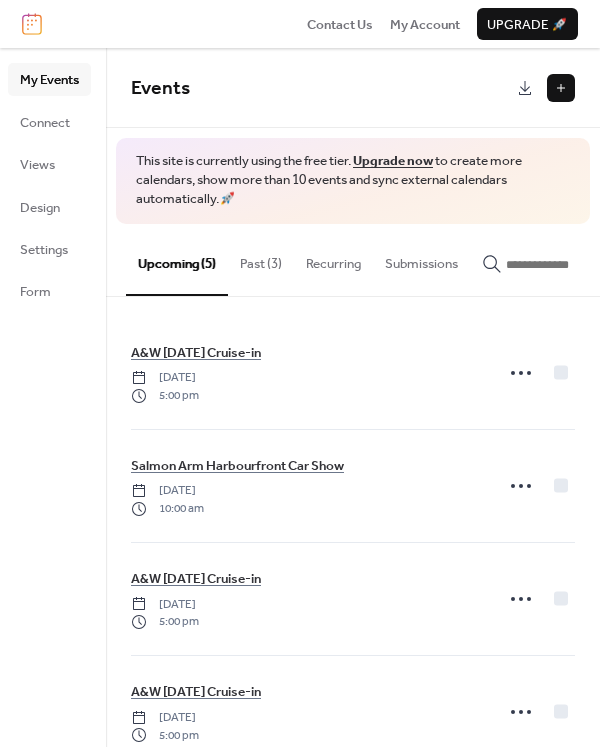 click at bounding box center (561, 88) 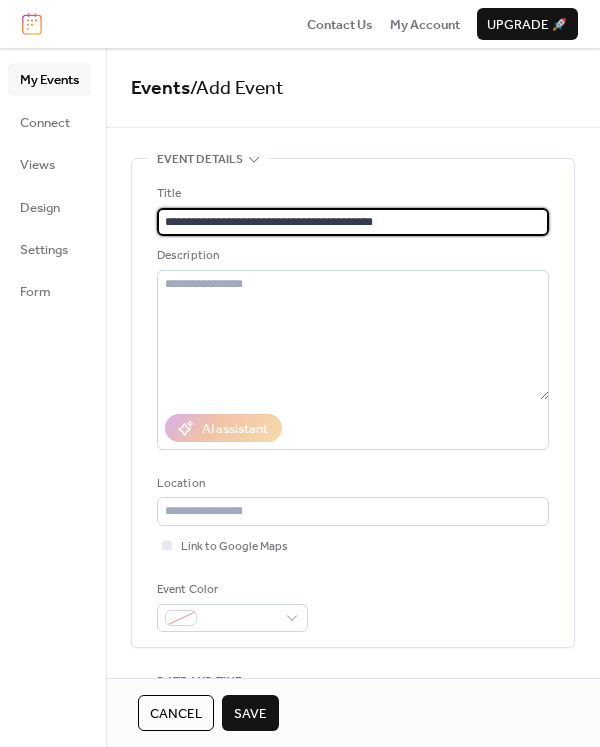 click on "**********" at bounding box center (353, 222) 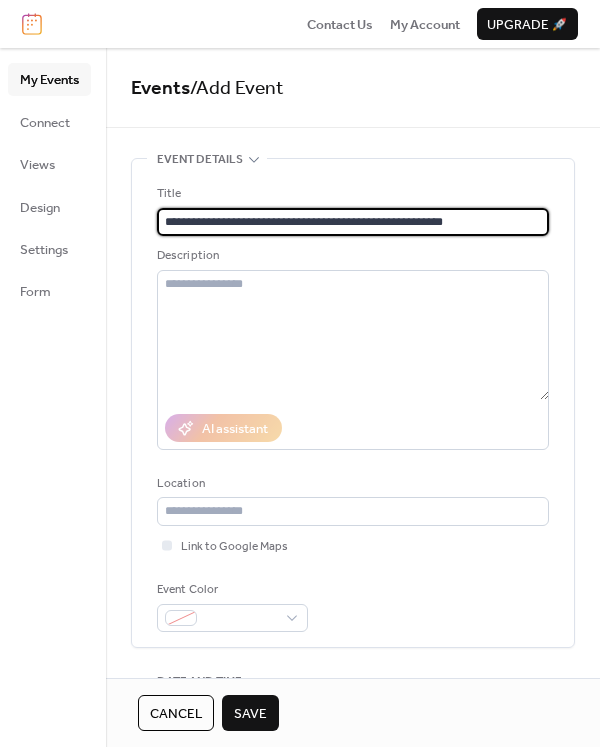 scroll, scrollTop: 0, scrollLeft: 0, axis: both 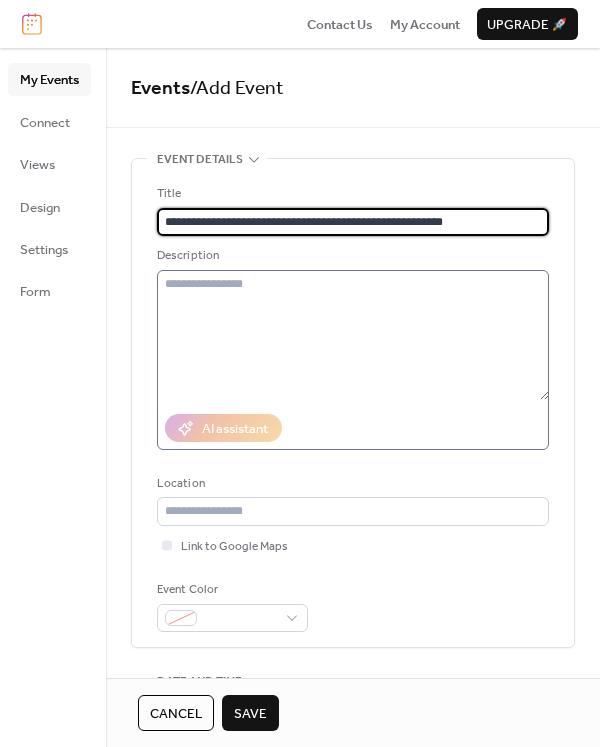 type on "**********" 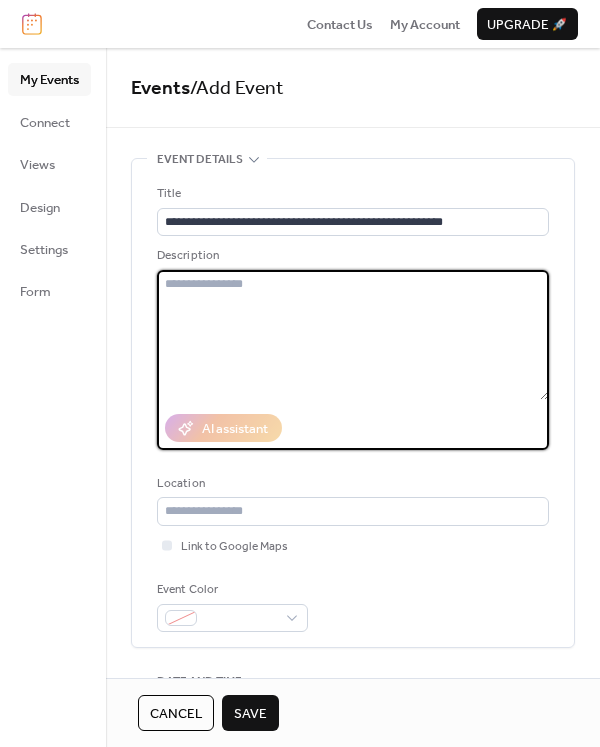 click at bounding box center (353, 335) 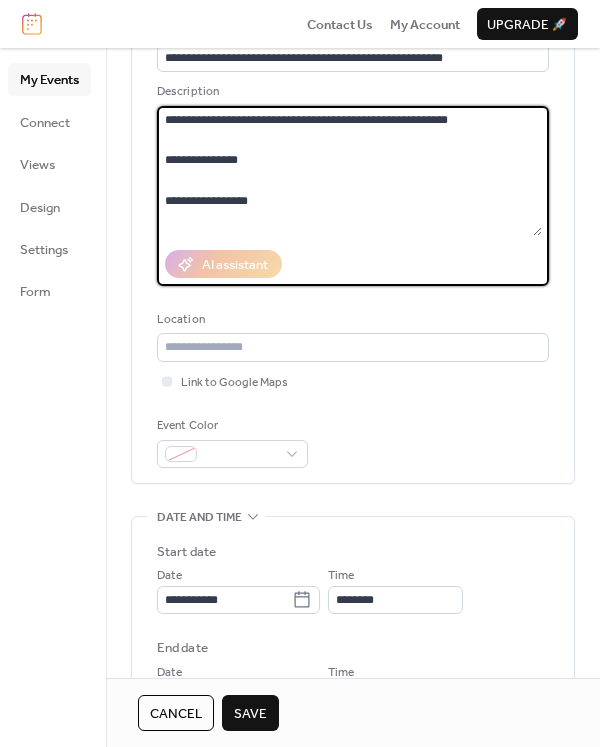 scroll, scrollTop: 165, scrollLeft: 0, axis: vertical 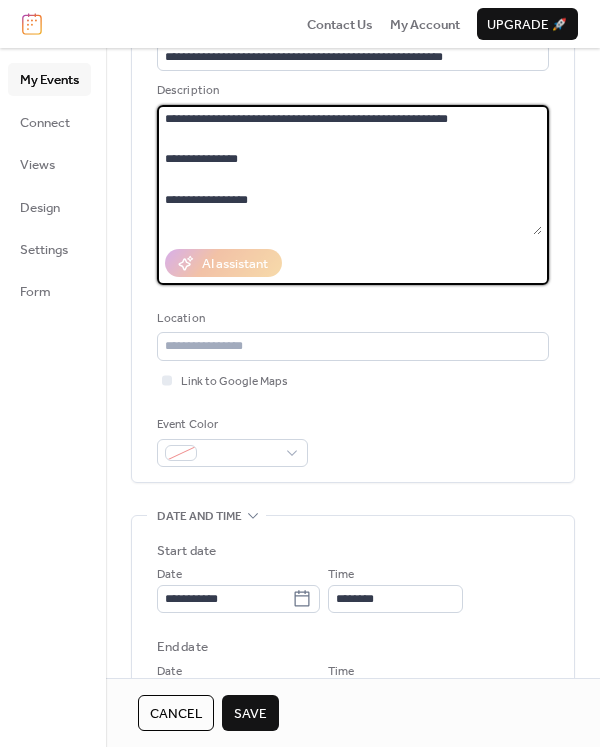 type on "**********" 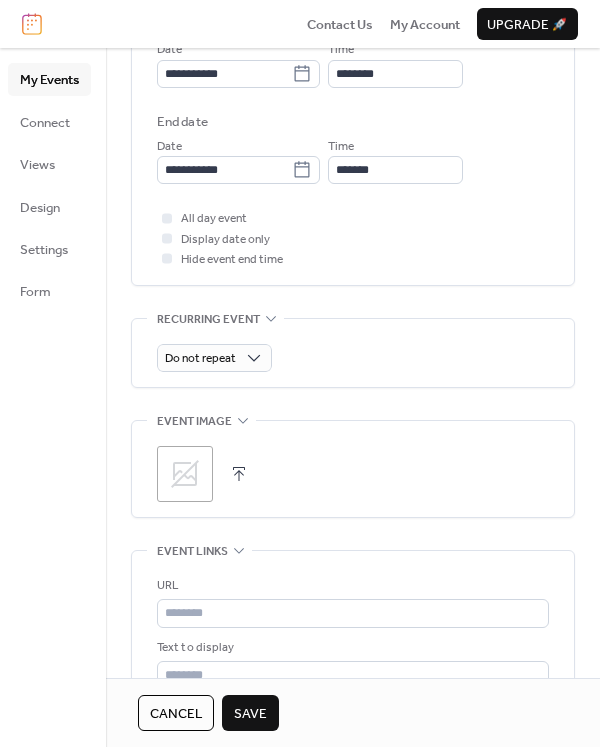 scroll, scrollTop: 692, scrollLeft: 0, axis: vertical 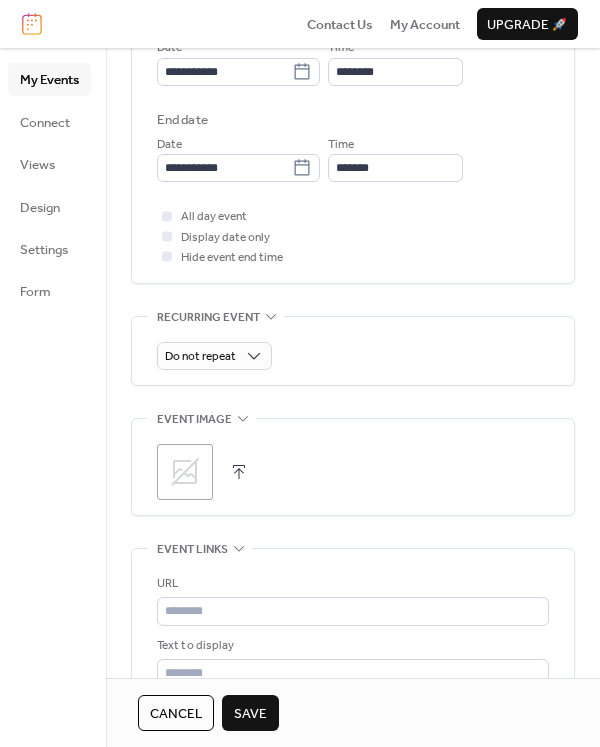 click at bounding box center [239, 472] 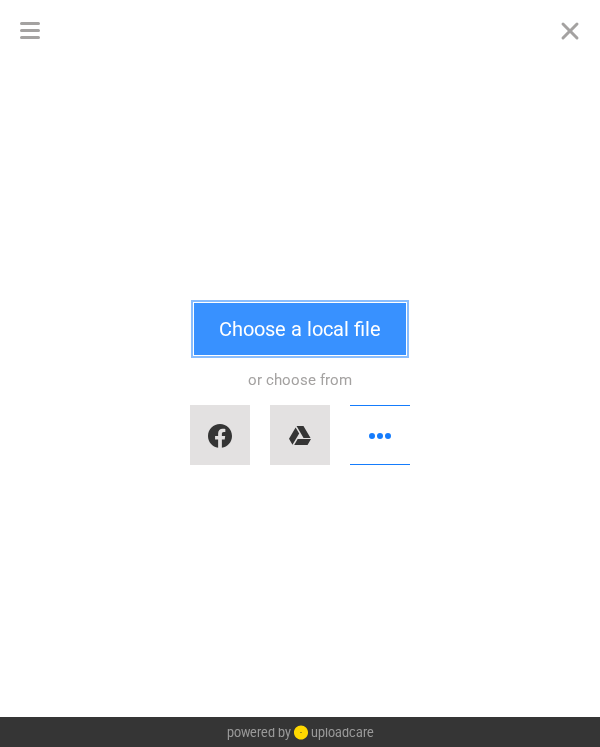 click on "Choose a local file" at bounding box center [300, 329] 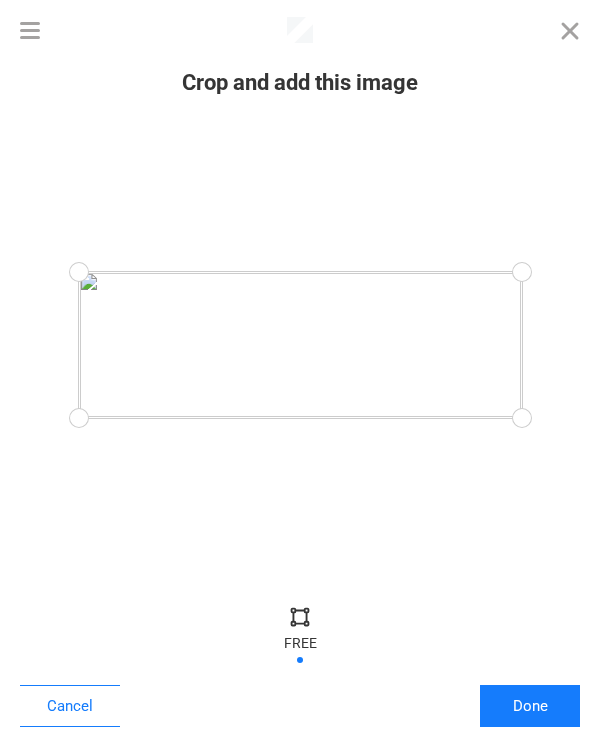 drag, startPoint x: 79, startPoint y: 274, endPoint x: 182, endPoint y: 349, distance: 127.41271 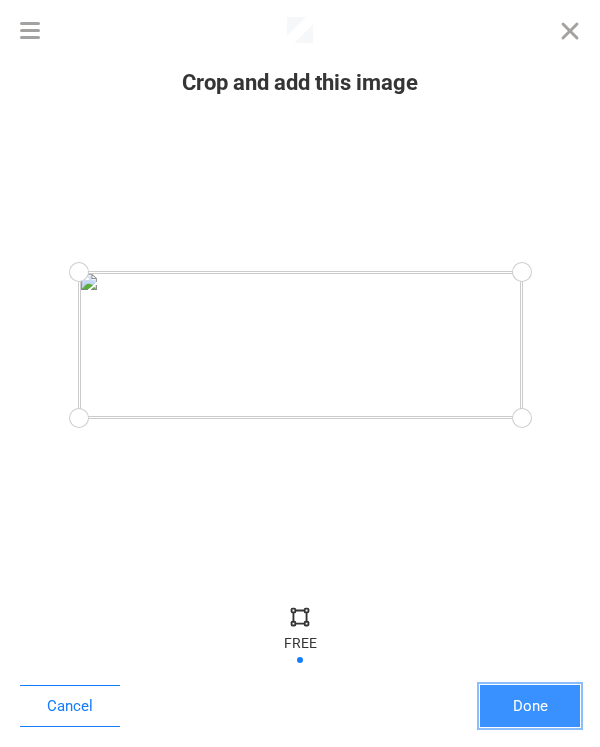 click on "Done" at bounding box center [530, 706] 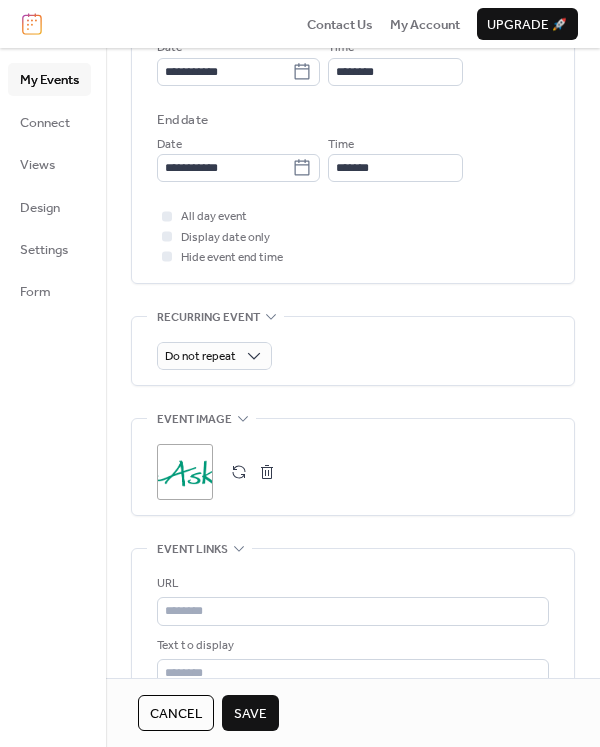 click on ";" at bounding box center [185, 472] 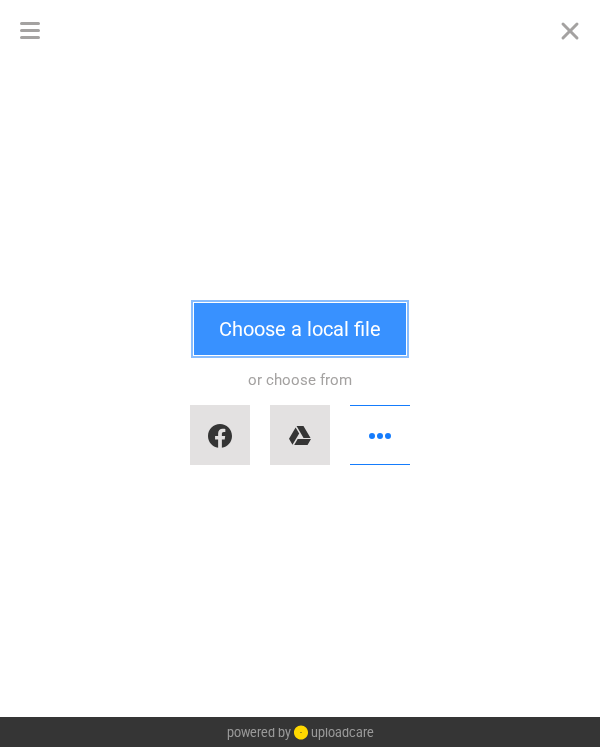 click on "Choose a local file" at bounding box center [300, 329] 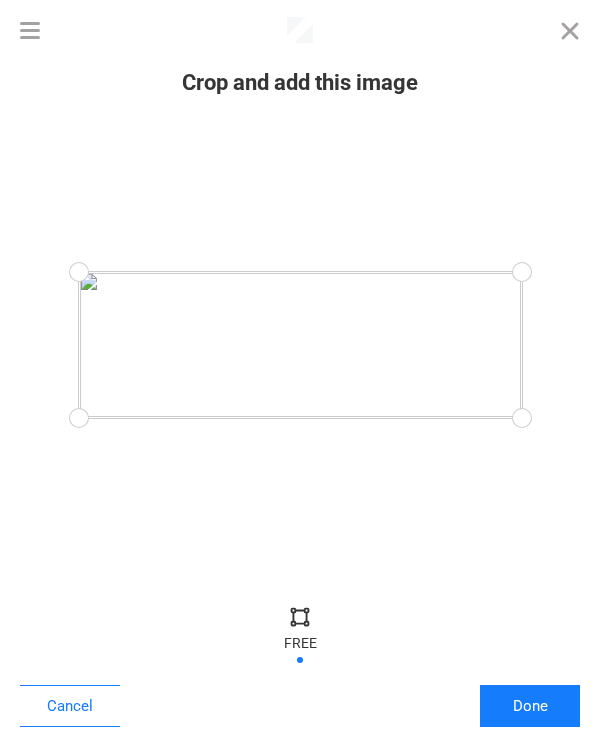 drag, startPoint x: 307, startPoint y: 416, endPoint x: 317, endPoint y: 375, distance: 42.201897 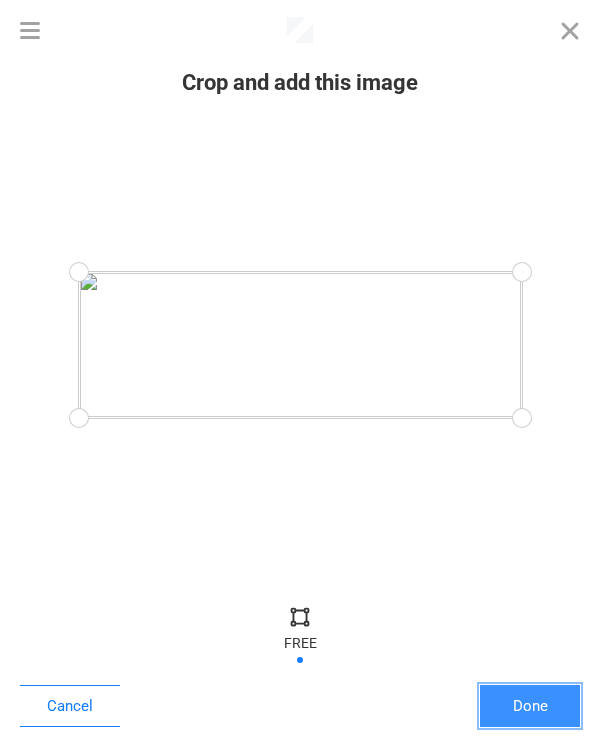 click on "Done" at bounding box center [530, 706] 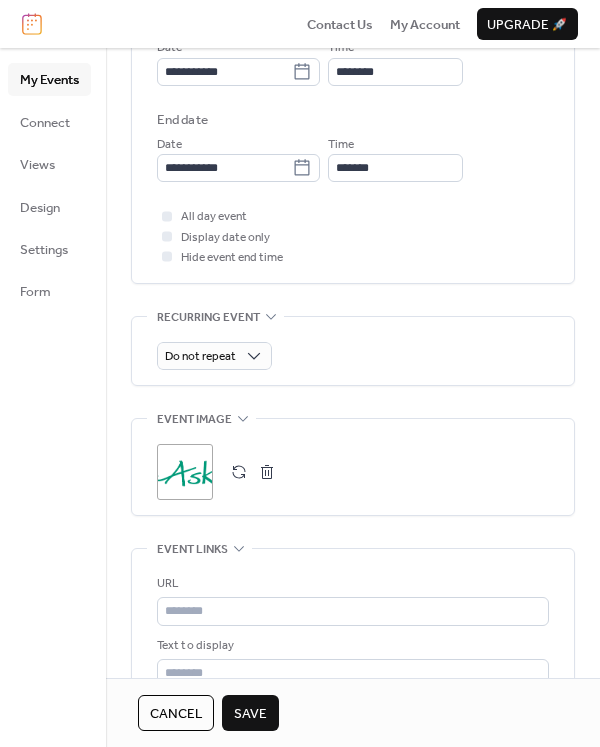 click at bounding box center [239, 472] 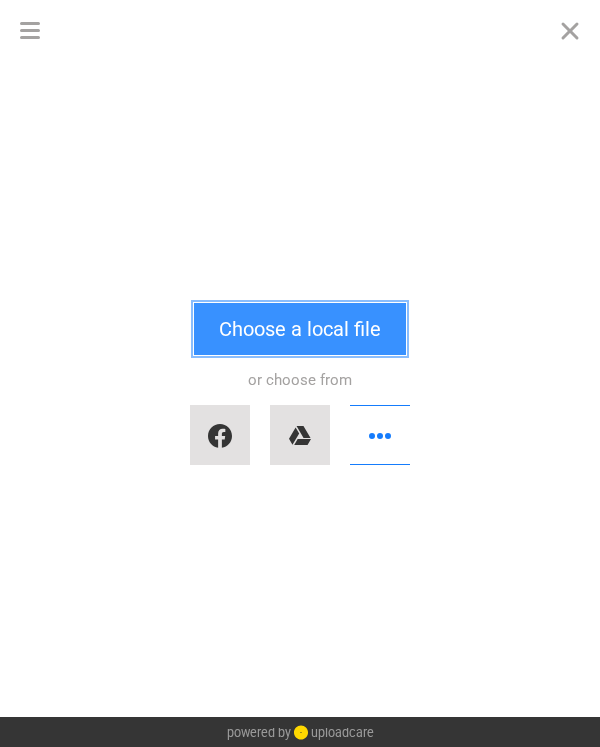 click on "Choose a local file" at bounding box center (300, 329) 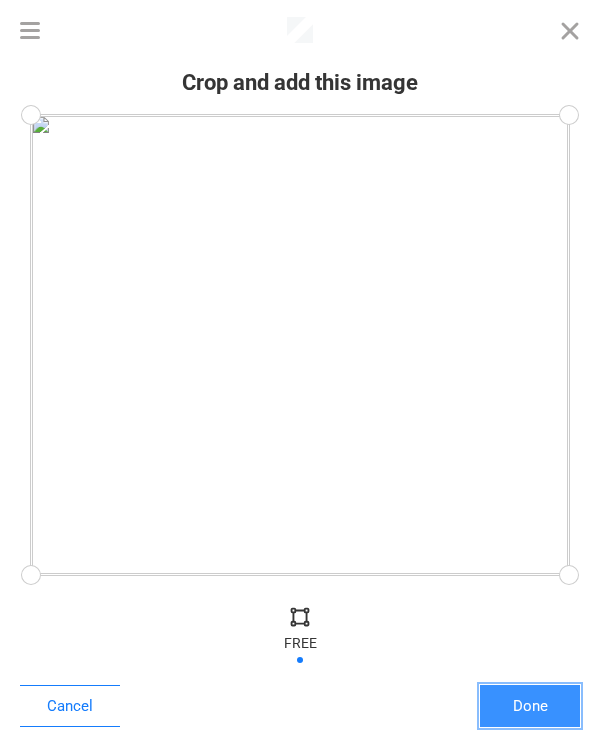 click on "Done" at bounding box center (530, 706) 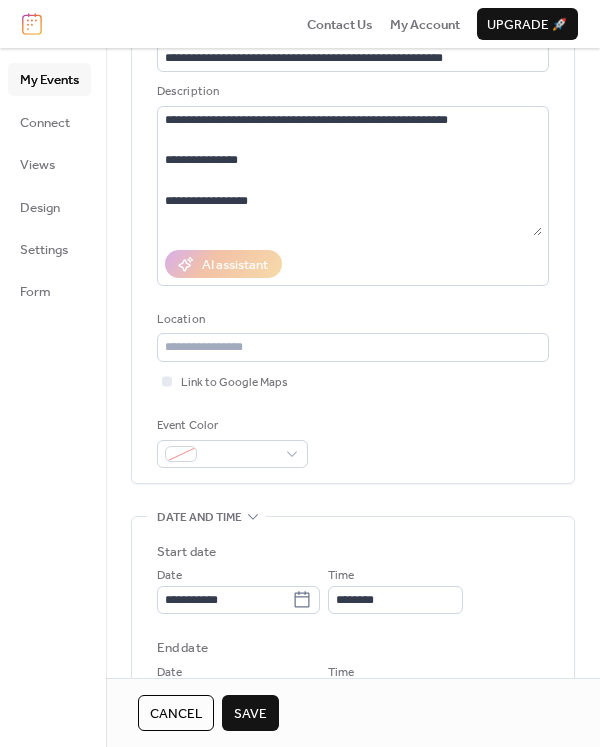scroll, scrollTop: 0, scrollLeft: 0, axis: both 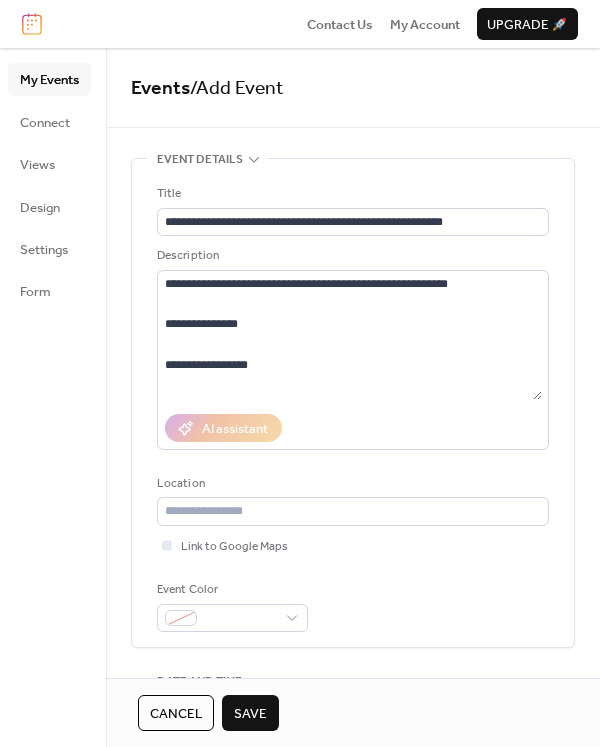 click on "Save" at bounding box center [250, 714] 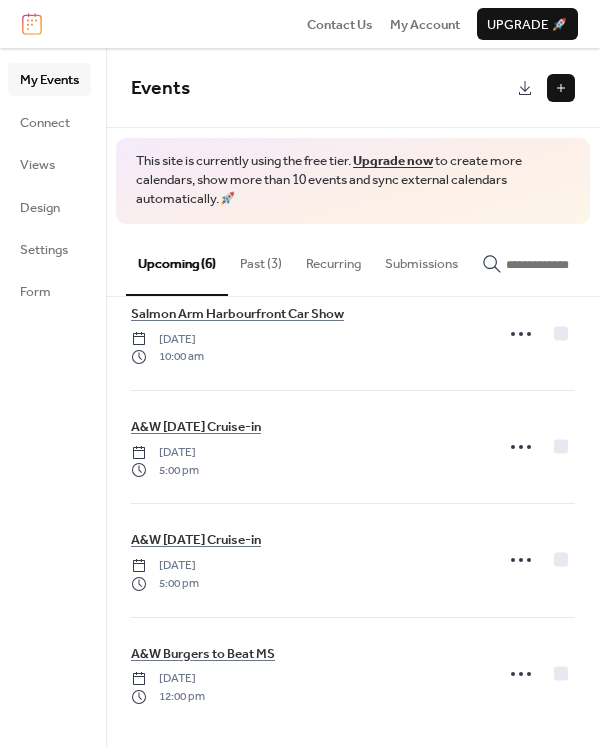 scroll, scrollTop: 273, scrollLeft: 0, axis: vertical 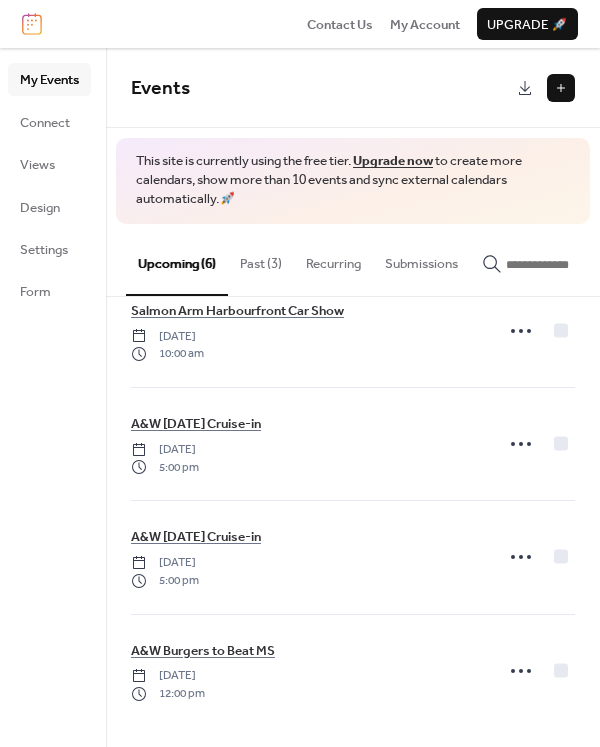 click at bounding box center (561, 88) 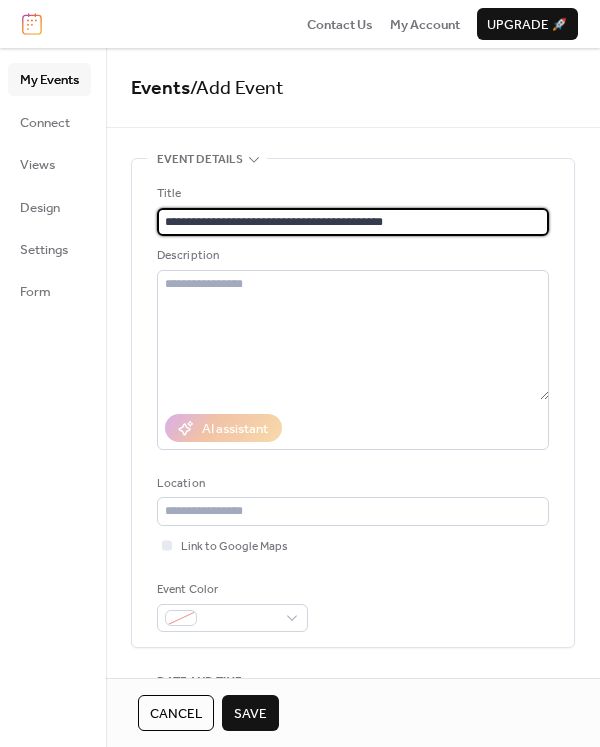 click on "**********" at bounding box center (353, 222) 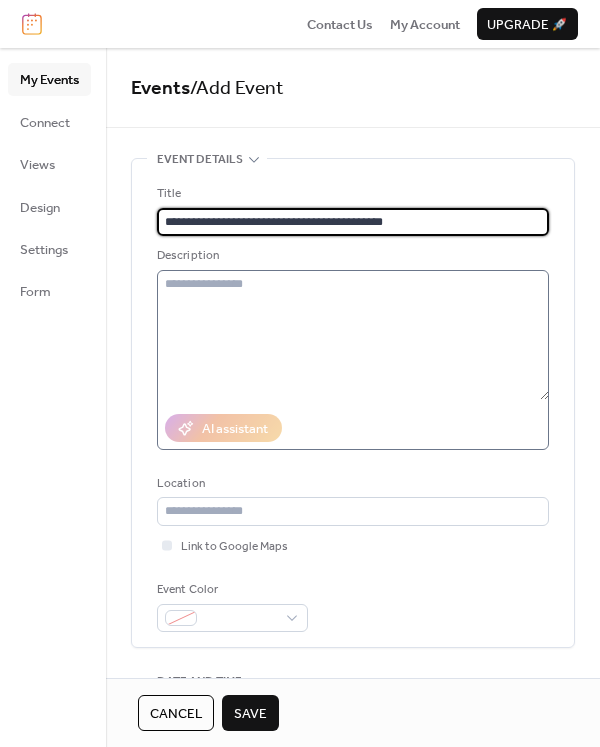 type on "**********" 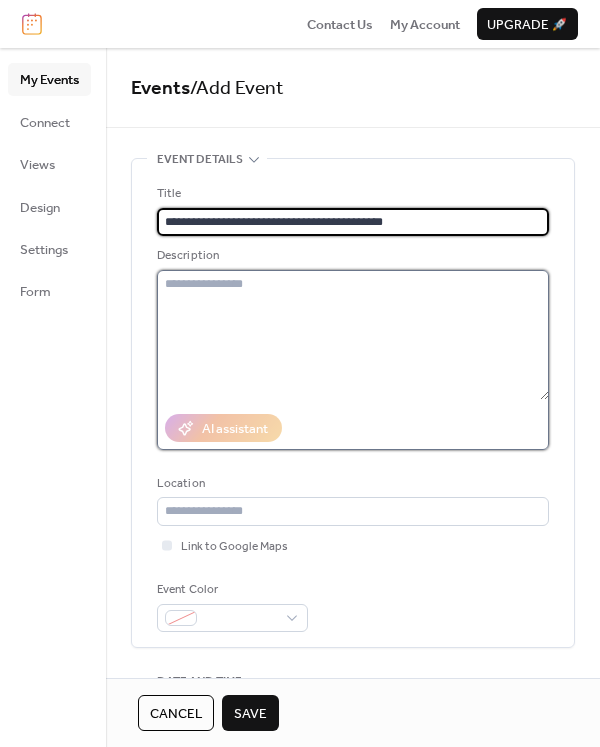 click at bounding box center [353, 335] 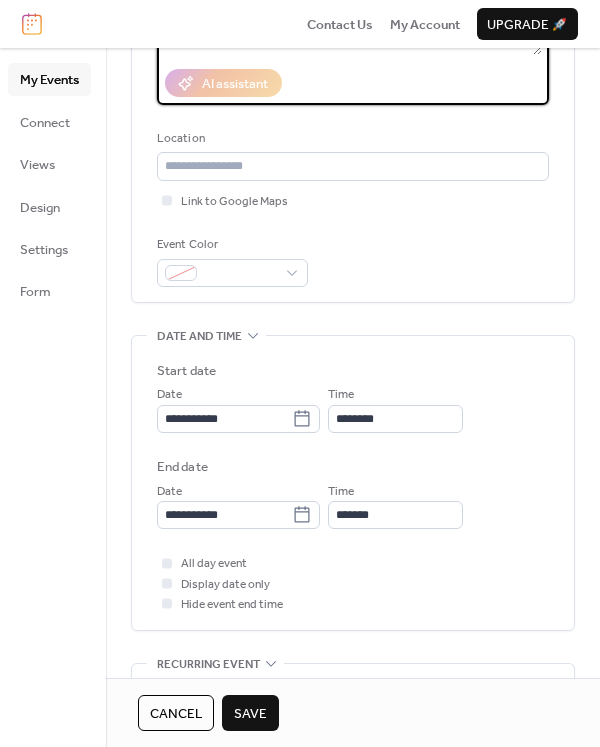 scroll, scrollTop: 346, scrollLeft: 0, axis: vertical 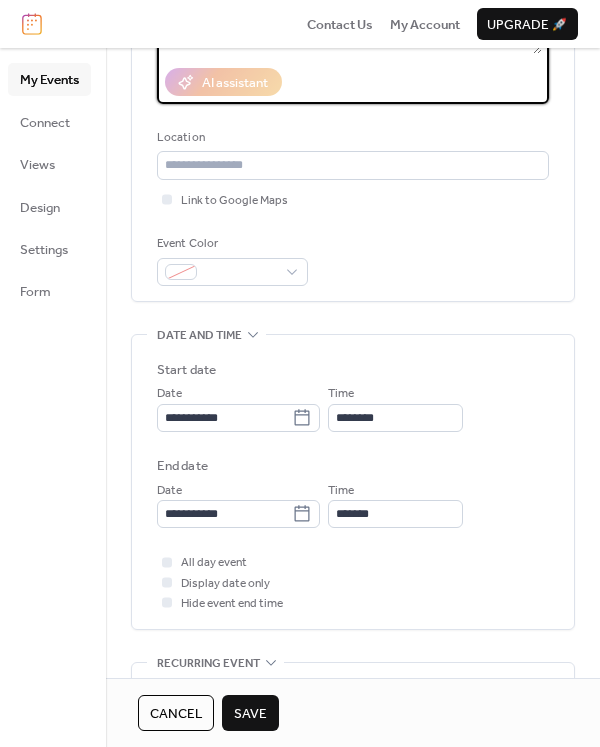 type on "**********" 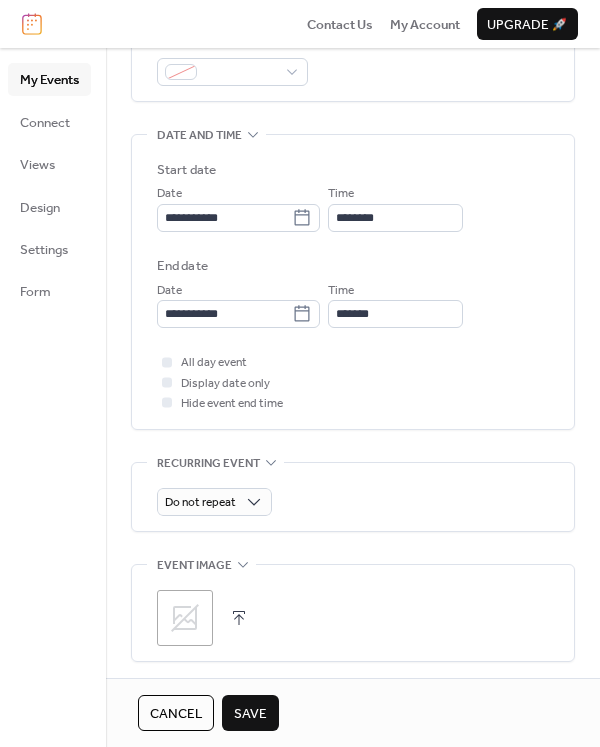 scroll, scrollTop: 628, scrollLeft: 0, axis: vertical 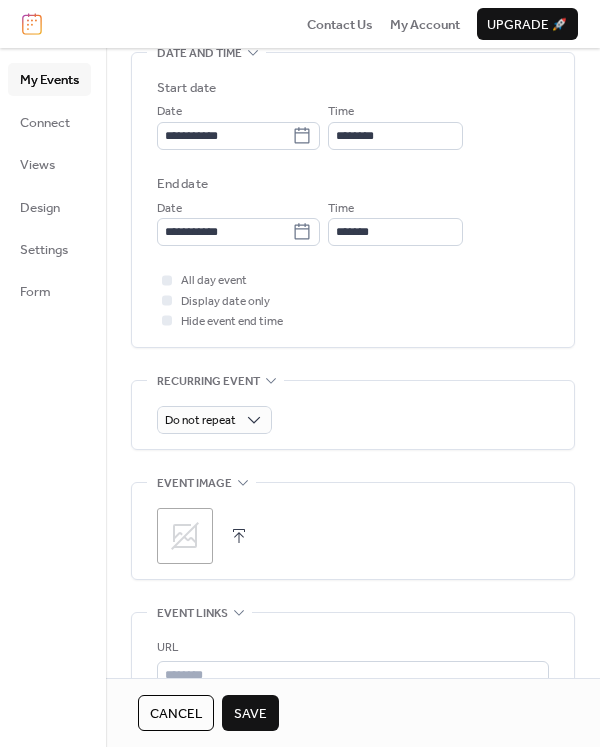 click on "Save" at bounding box center [250, 714] 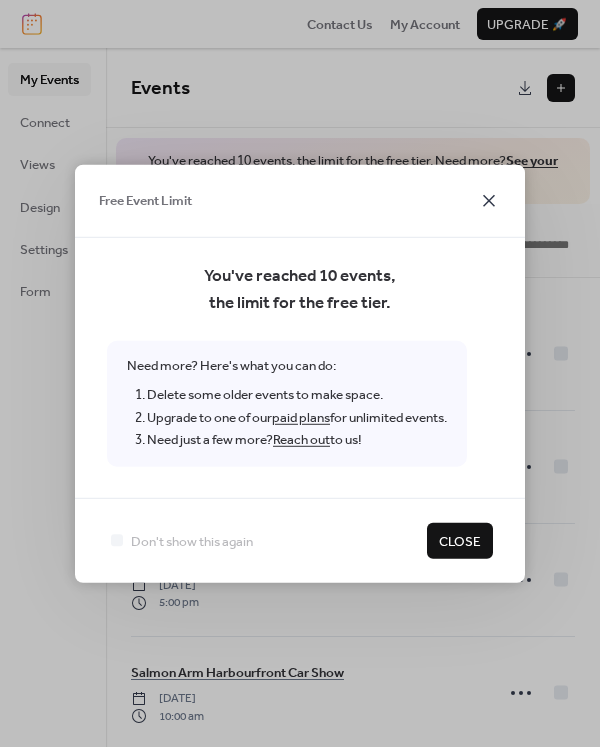 click 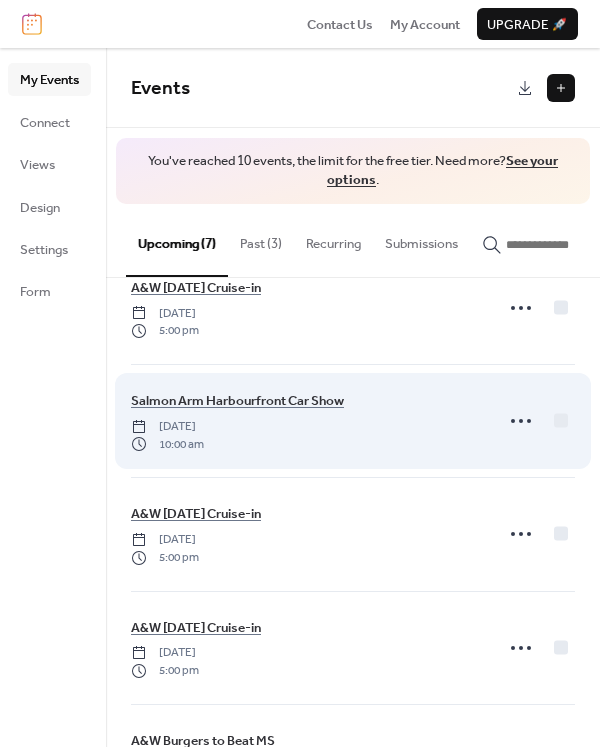 scroll, scrollTop: 367, scrollLeft: 0, axis: vertical 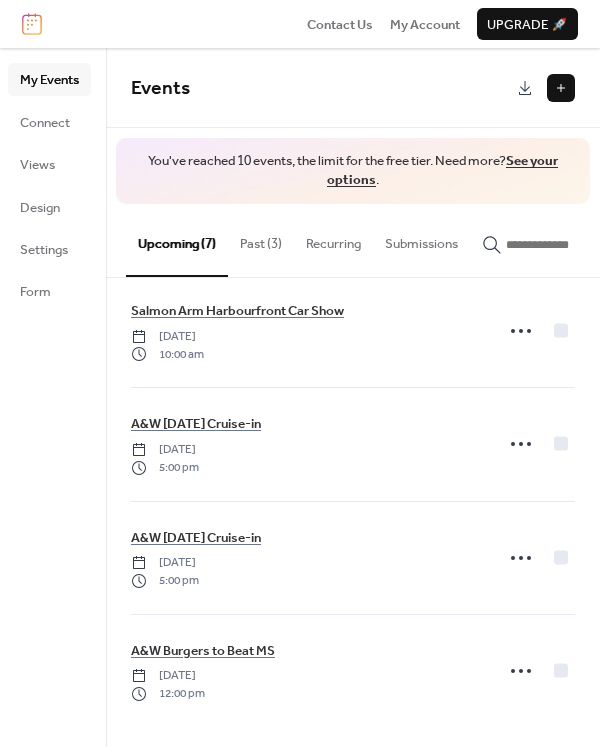 click on "Past  (3)" at bounding box center [261, 239] 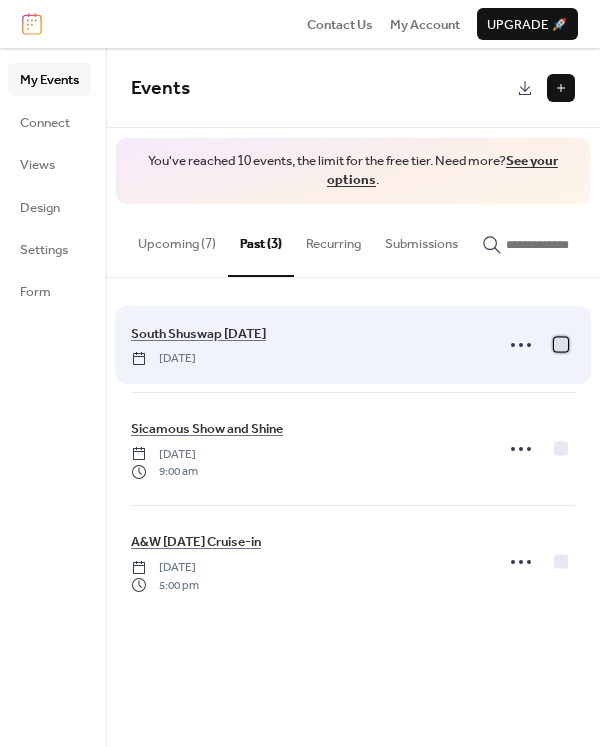 click at bounding box center [561, 344] 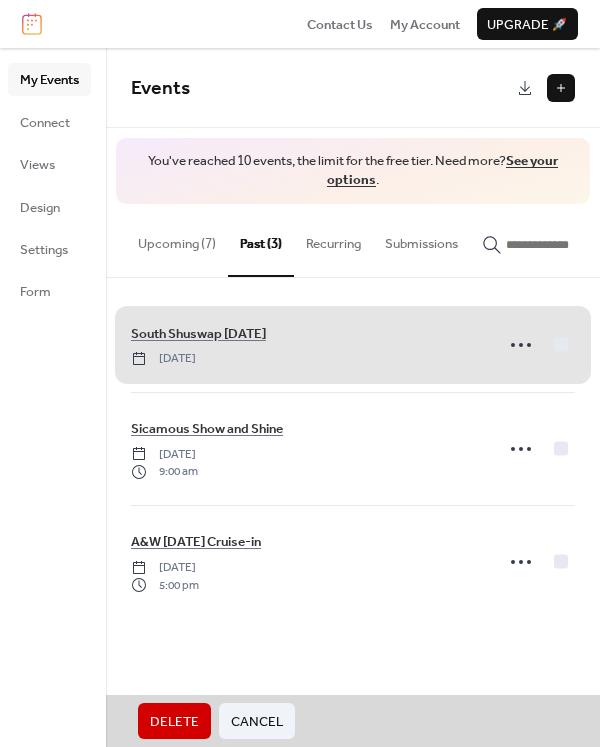 click on "Delete" at bounding box center [174, 722] 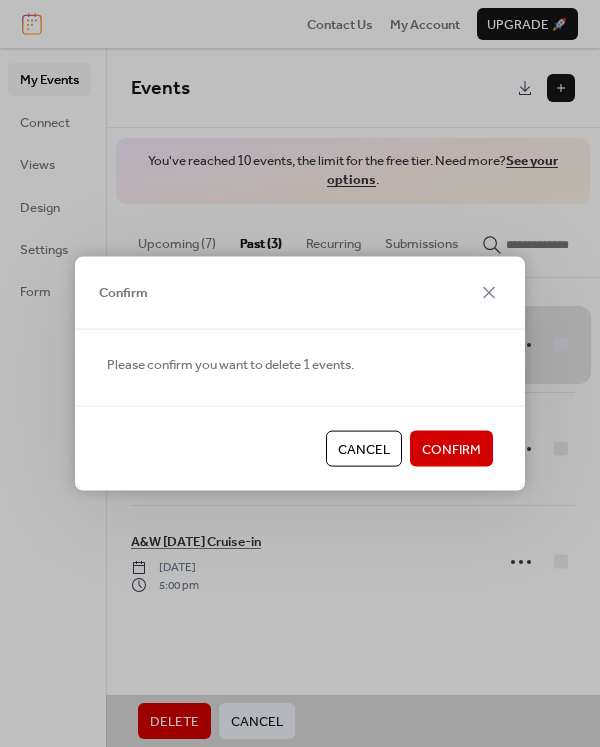 click on "Confirm" at bounding box center (451, 450) 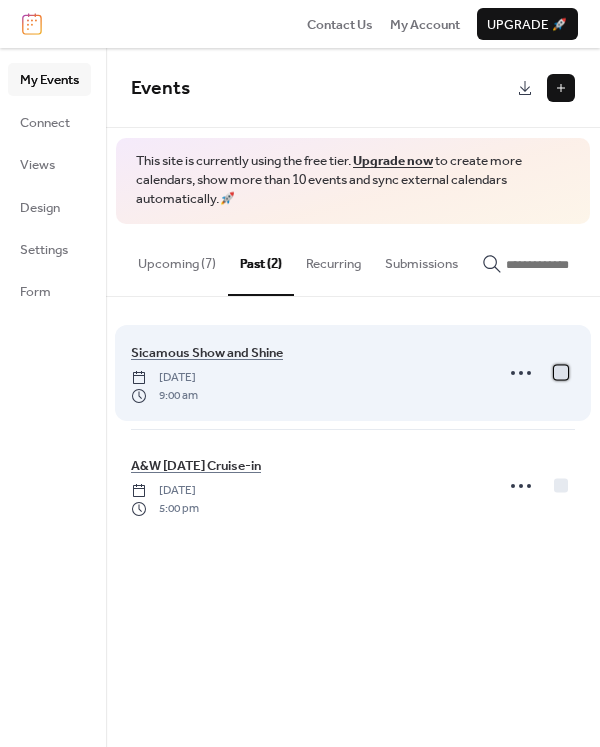 click at bounding box center [561, 372] 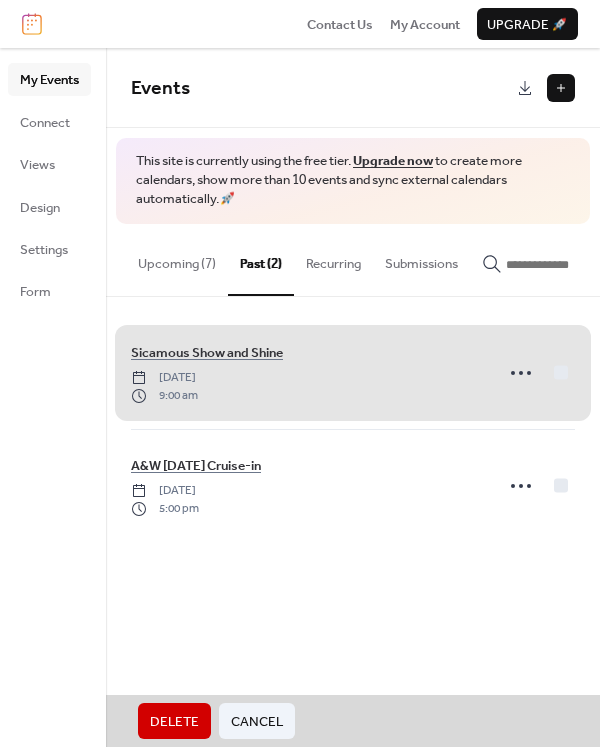 click on "Delete" at bounding box center [174, 722] 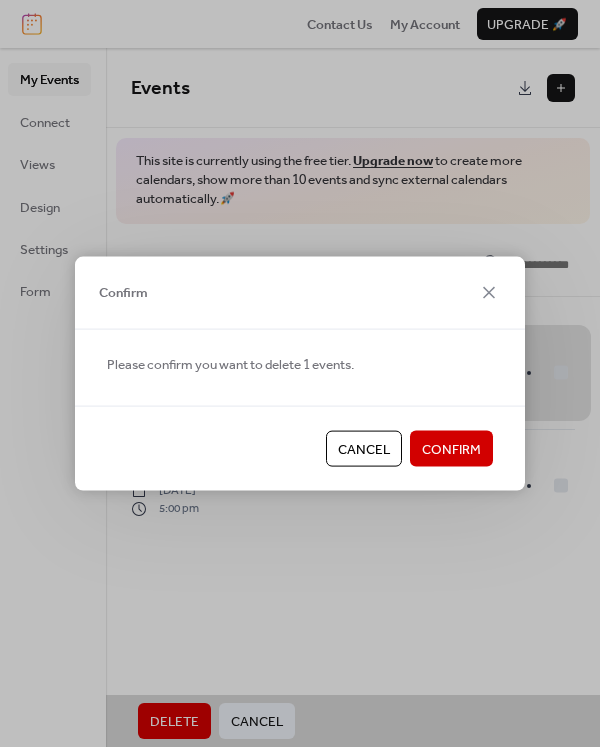 click on "Confirm" at bounding box center (451, 450) 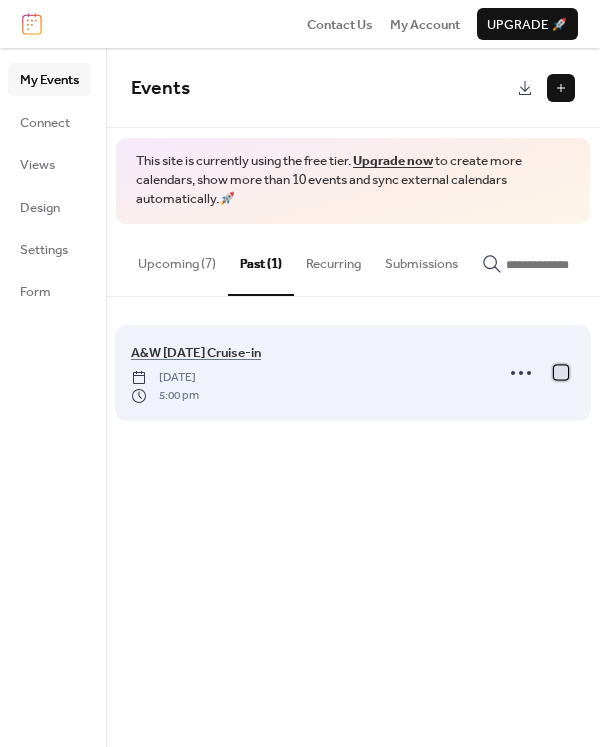 click at bounding box center [561, 372] 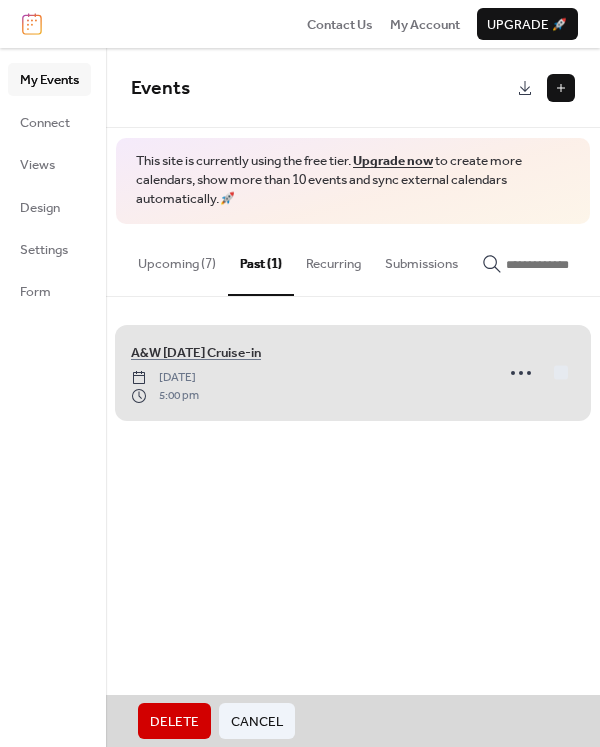click on "Delete" at bounding box center (174, 722) 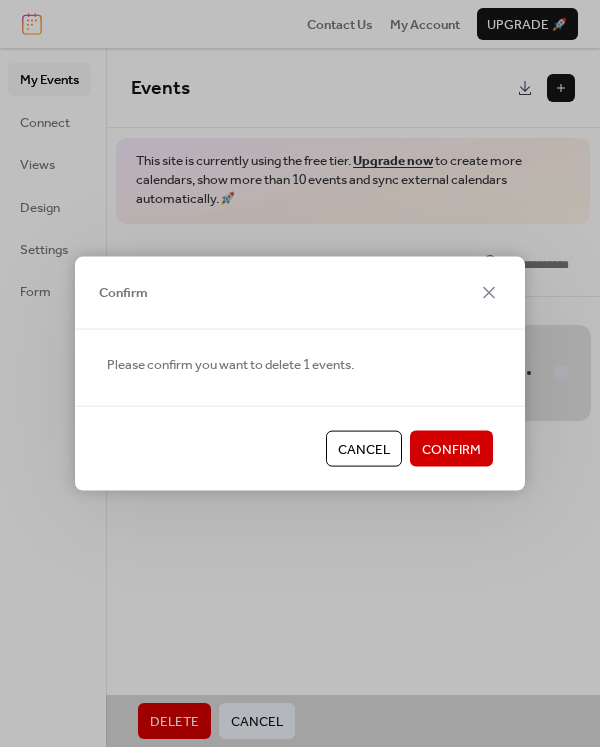 click on "Confirm" at bounding box center (451, 450) 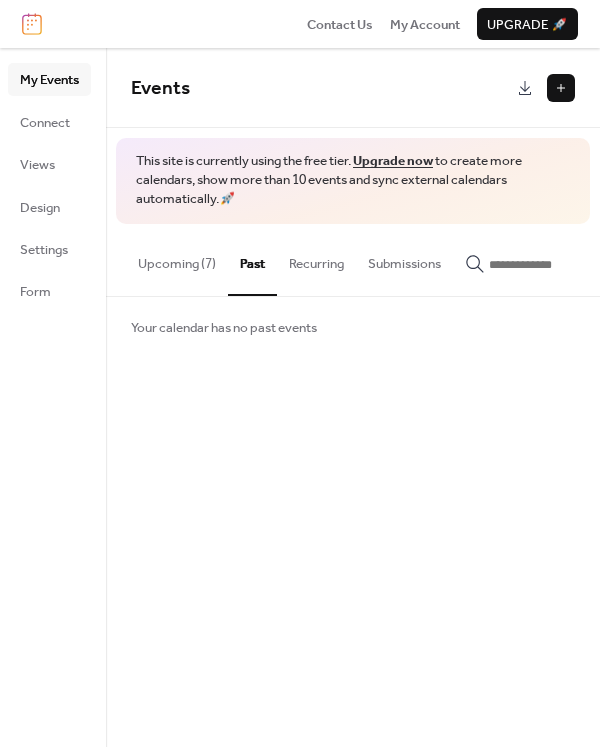 click on "Upcoming  (7)" at bounding box center (177, 259) 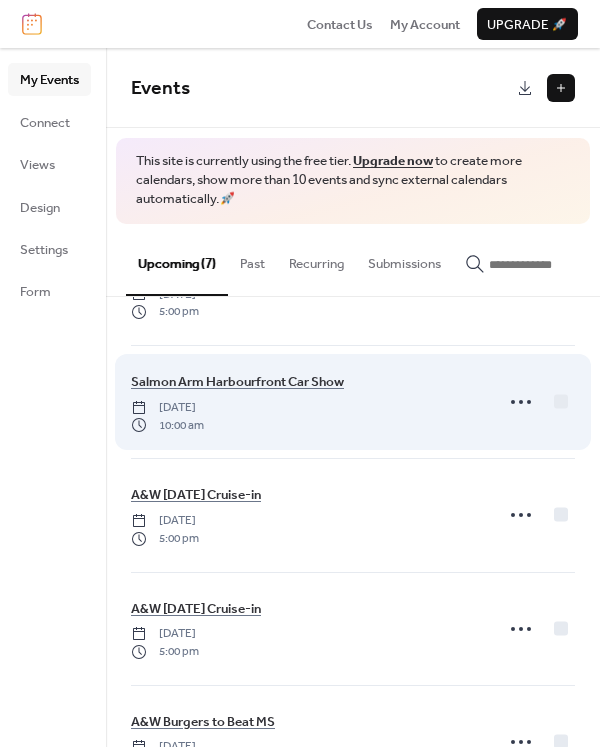 scroll, scrollTop: 386, scrollLeft: 0, axis: vertical 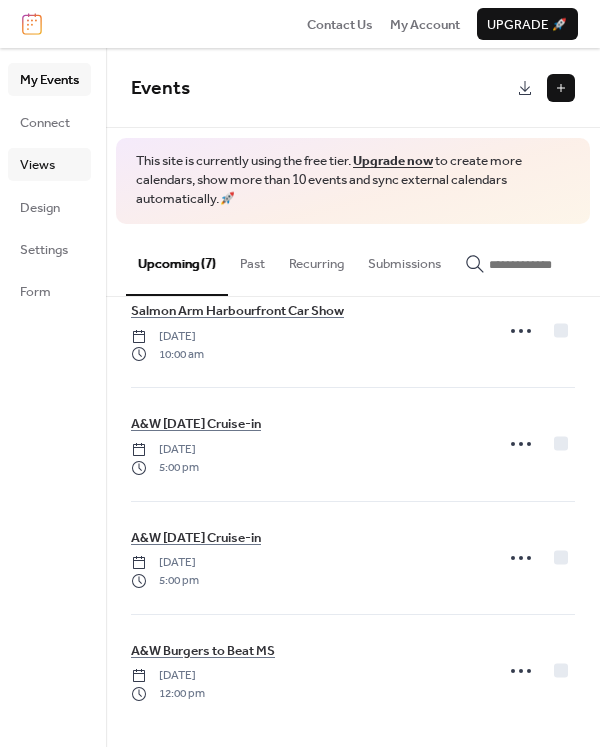 click on "Views" at bounding box center (37, 165) 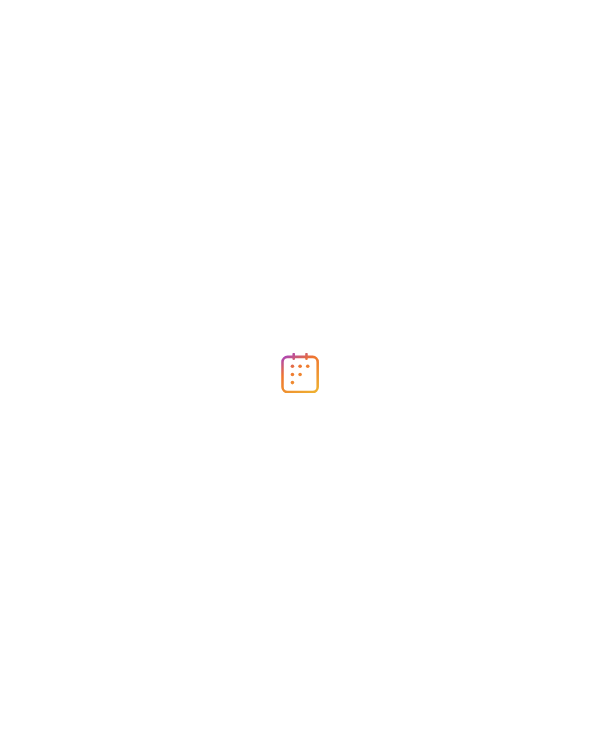 scroll, scrollTop: 0, scrollLeft: 0, axis: both 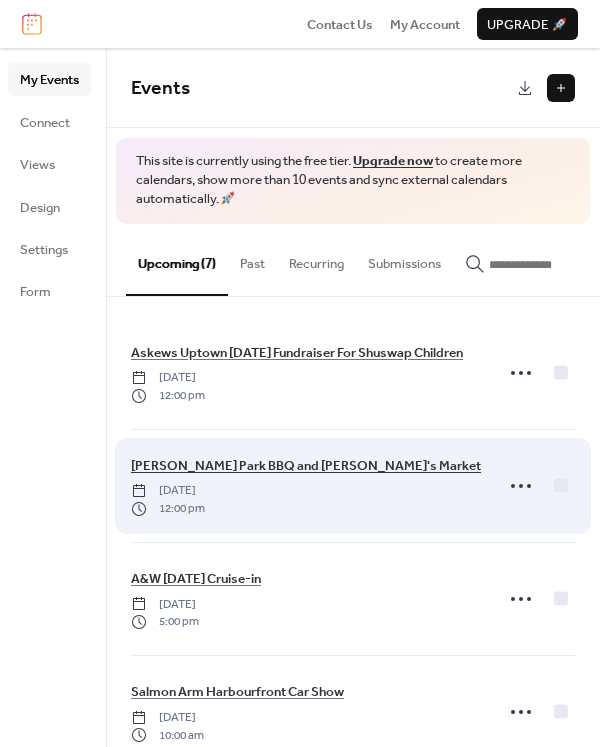 click on "[PERSON_NAME] Park BBQ and [PERSON_NAME]'s Market Icecream" at bounding box center [335, 466] 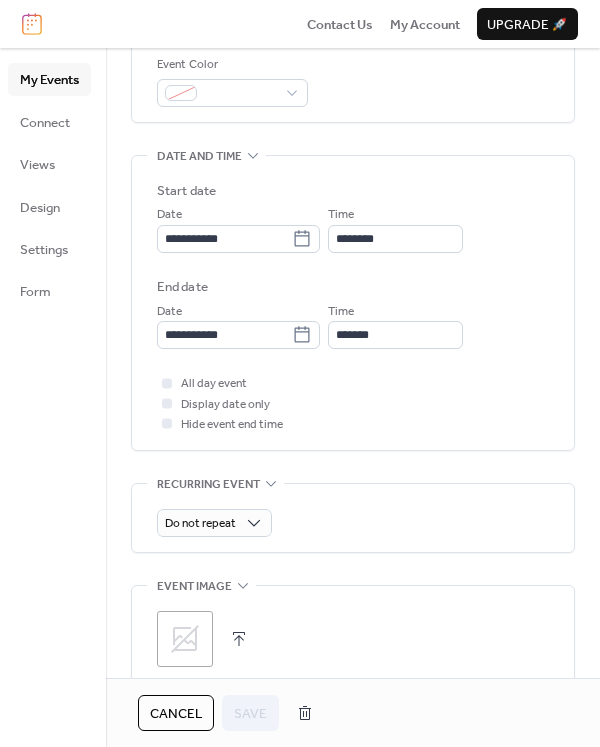 scroll, scrollTop: 528, scrollLeft: 0, axis: vertical 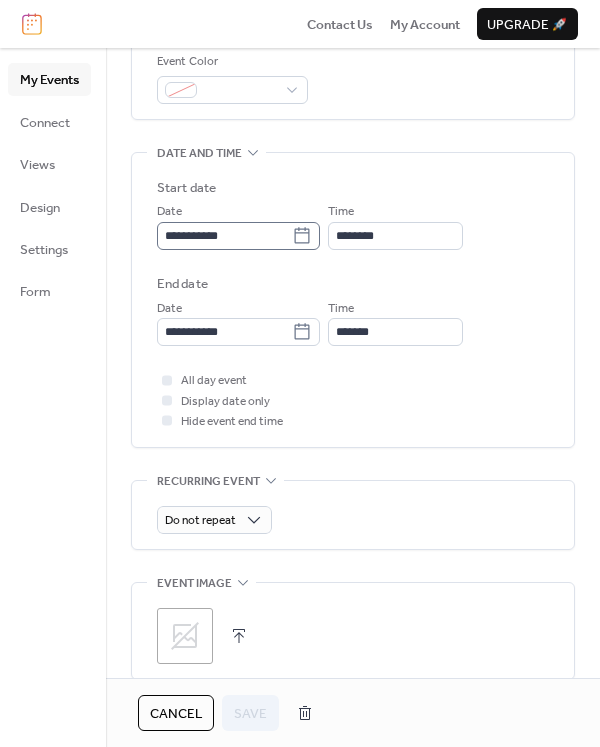 click 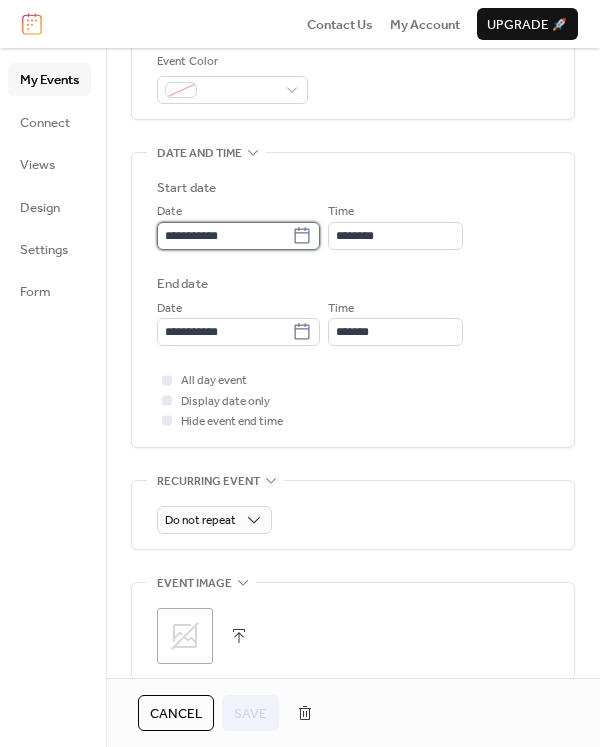 click on "**********" at bounding box center [224, 236] 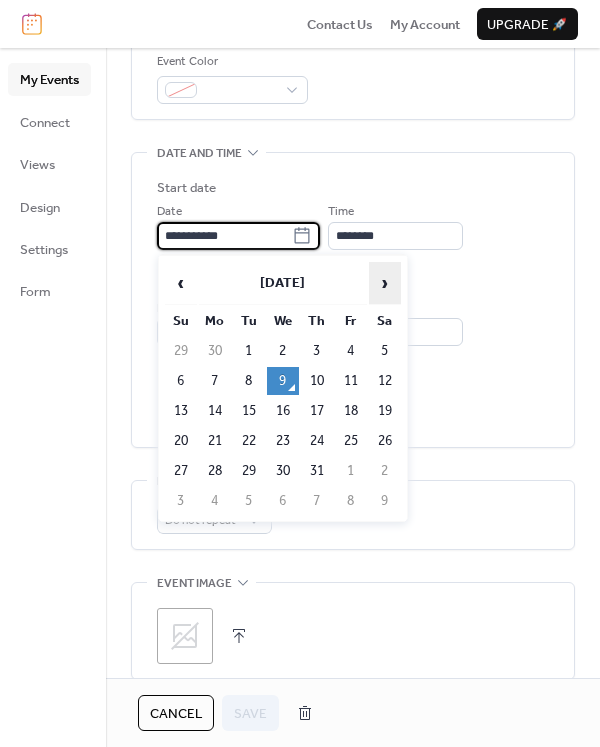 click on "›" at bounding box center (385, 283) 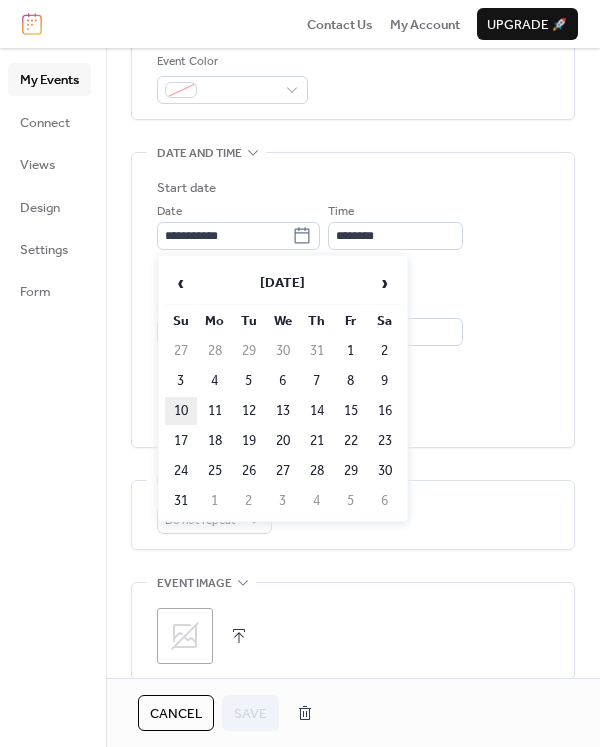 click on "10" at bounding box center (181, 411) 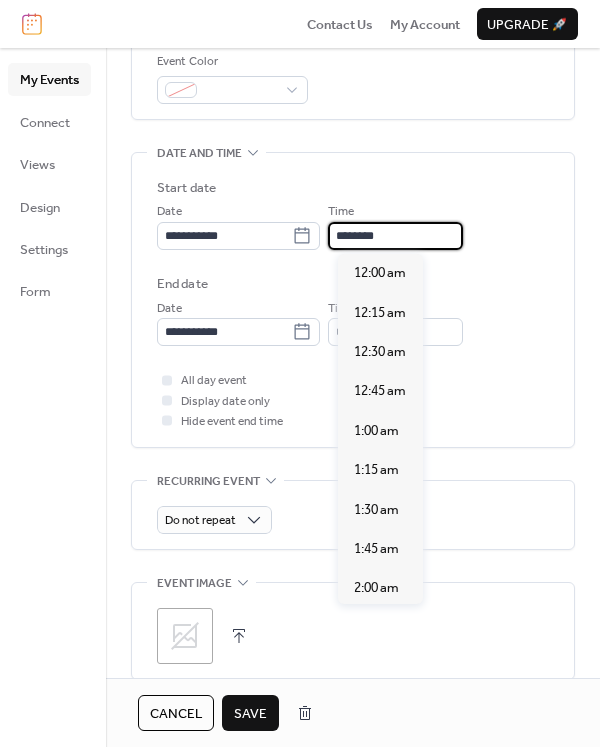 click on "********" at bounding box center [395, 236] 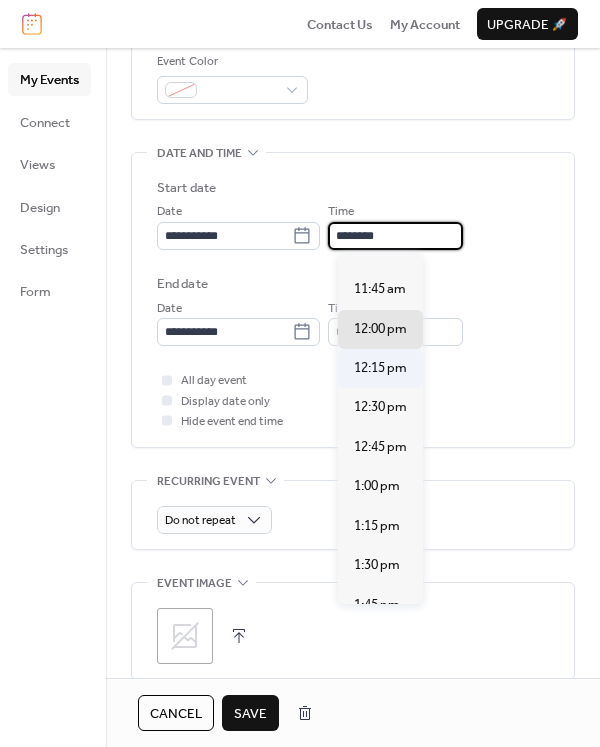 scroll, scrollTop: 1823, scrollLeft: 0, axis: vertical 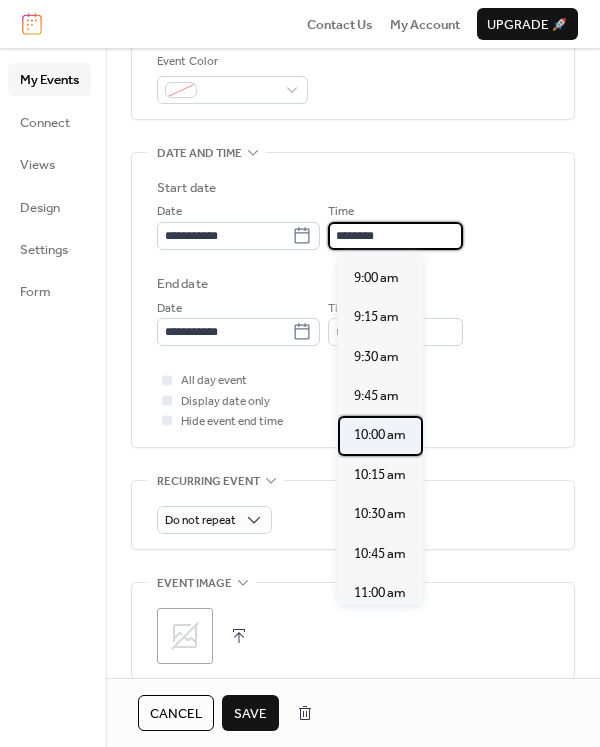 click on "10:00 am" at bounding box center (380, 435) 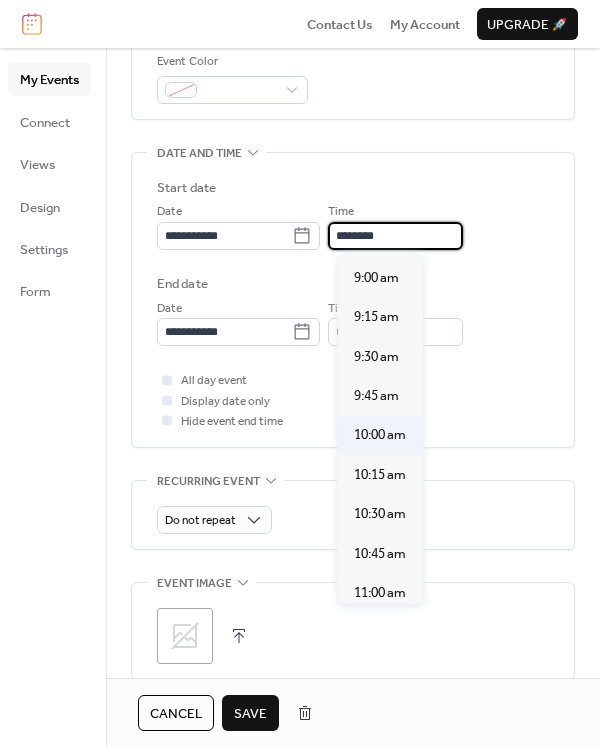 type on "********" 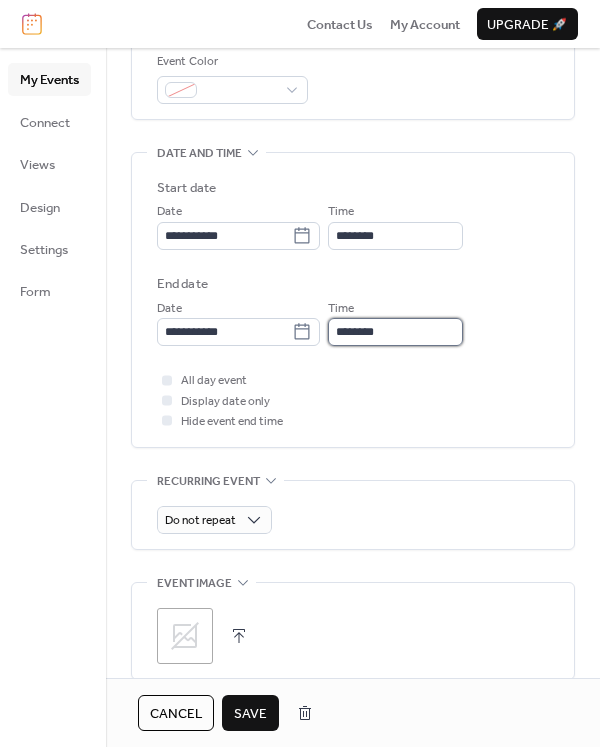 click on "********" at bounding box center (395, 332) 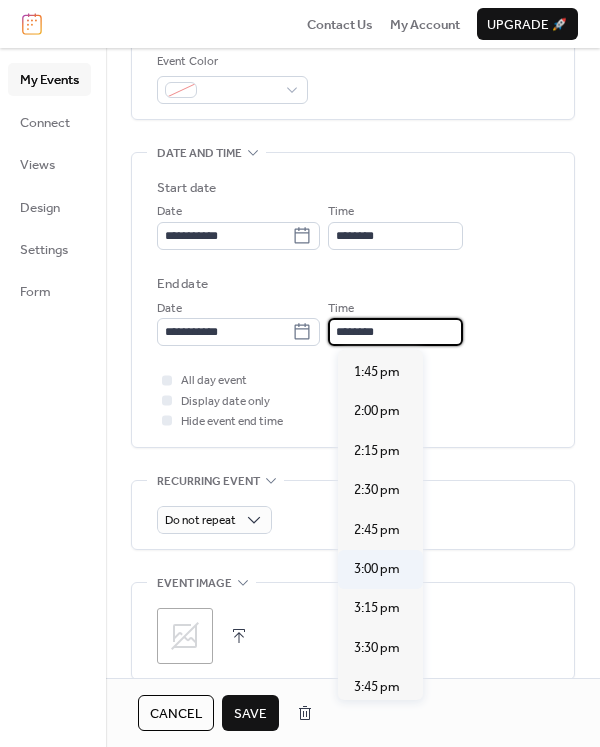 scroll, scrollTop: 548, scrollLeft: 0, axis: vertical 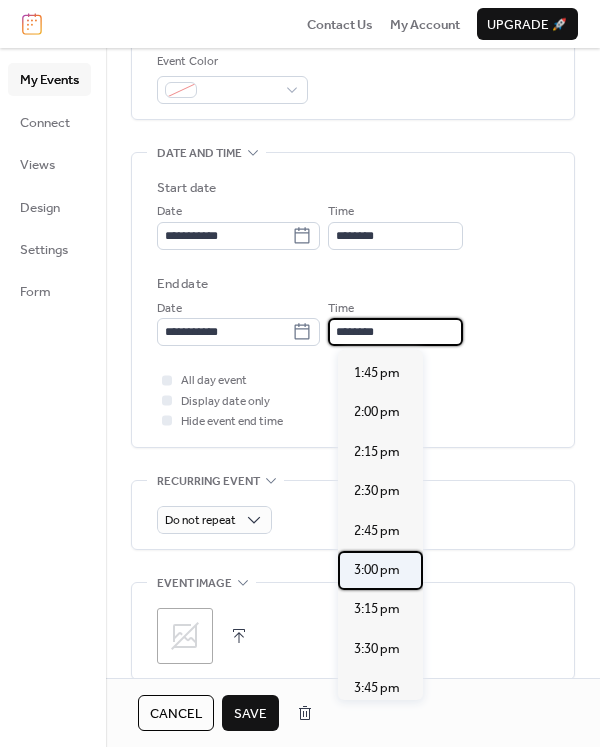 click on "3:00 pm" at bounding box center (377, 570) 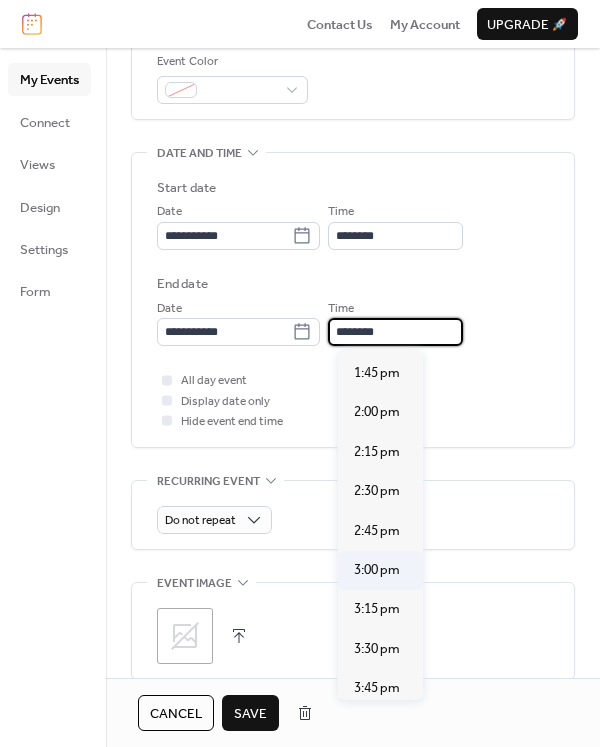 type on "*******" 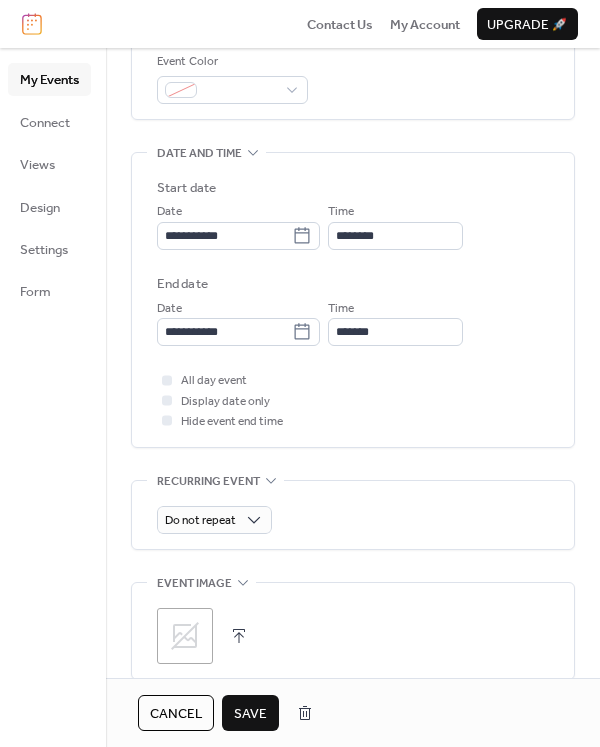 click on "Save" at bounding box center (250, 714) 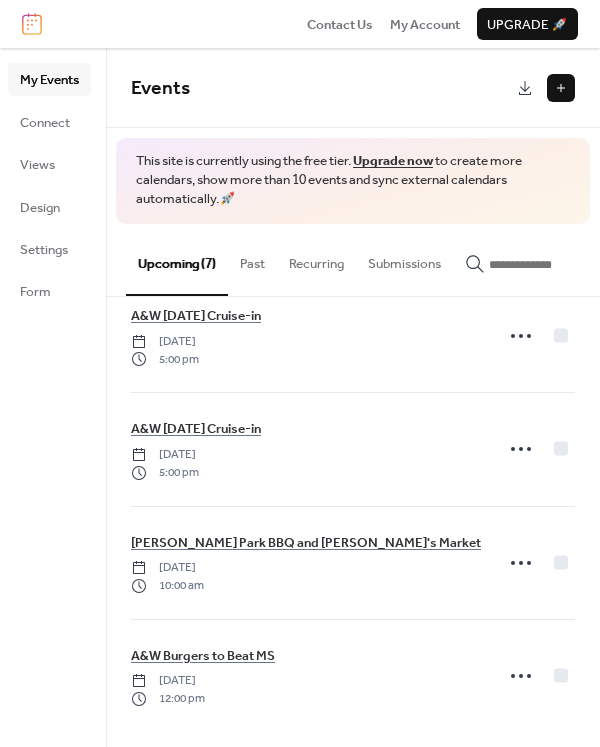 scroll, scrollTop: 386, scrollLeft: 0, axis: vertical 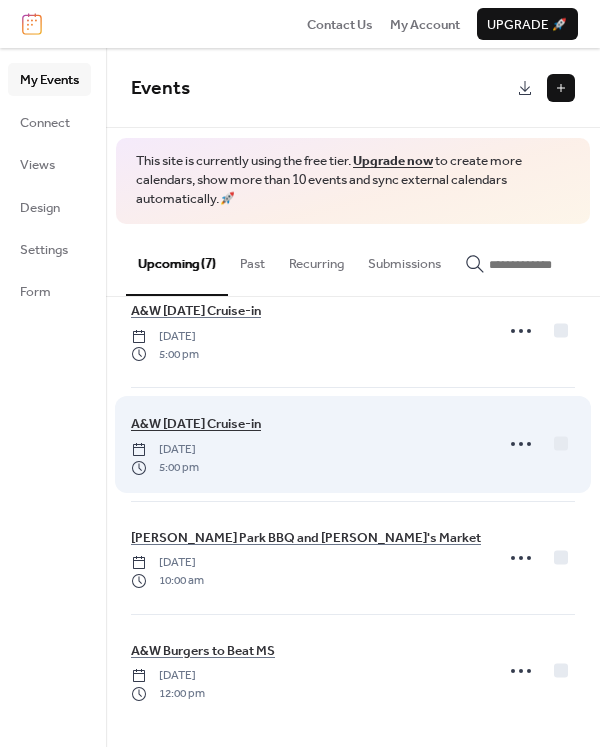 click on "A&W [DATE] Cruise-in" at bounding box center [196, 424] 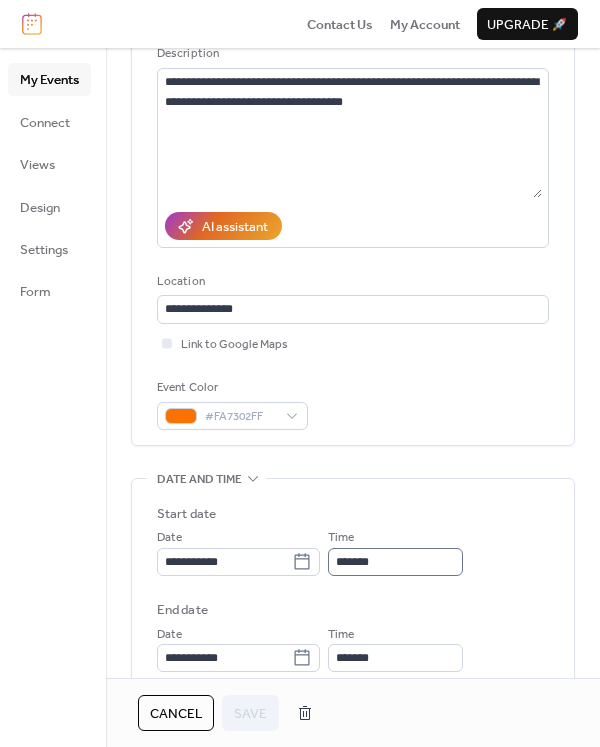 scroll, scrollTop: 208, scrollLeft: 0, axis: vertical 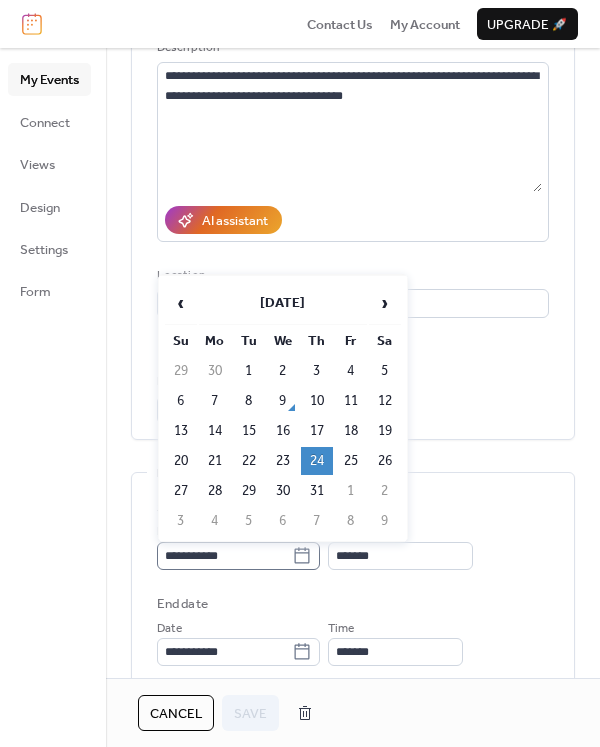 click 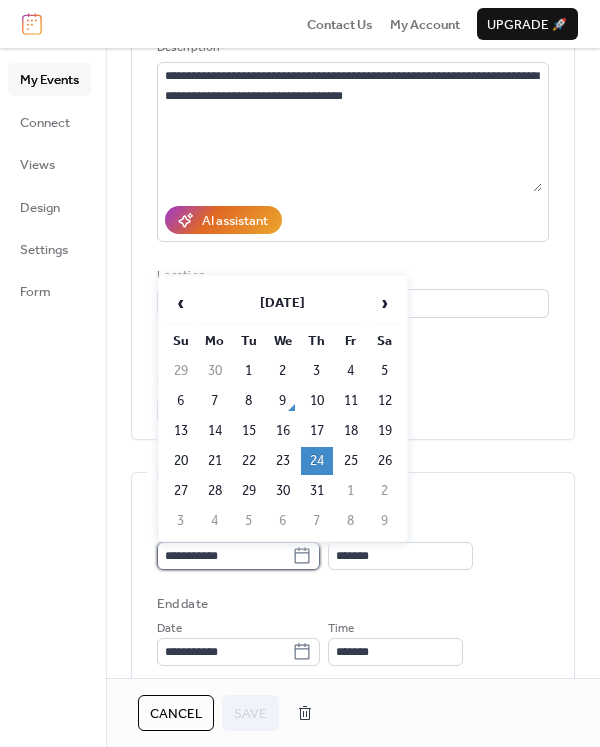 click on "**********" at bounding box center [224, 556] 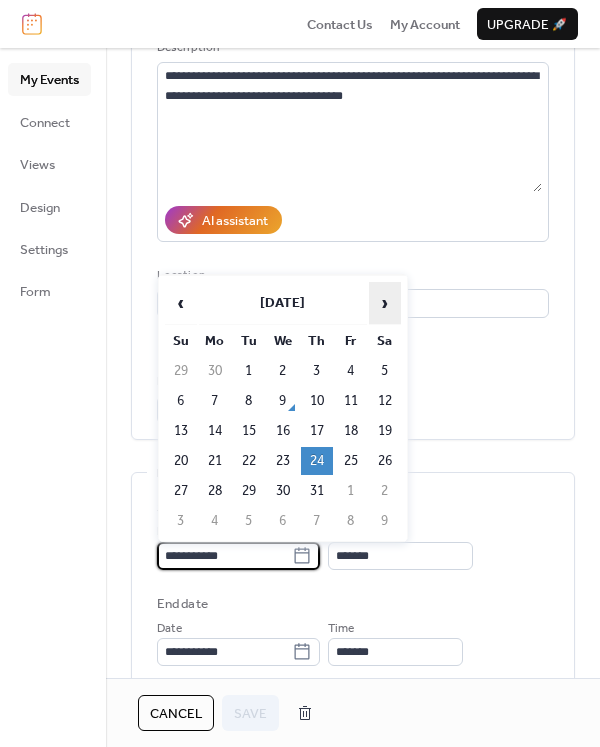 click on "›" at bounding box center (385, 303) 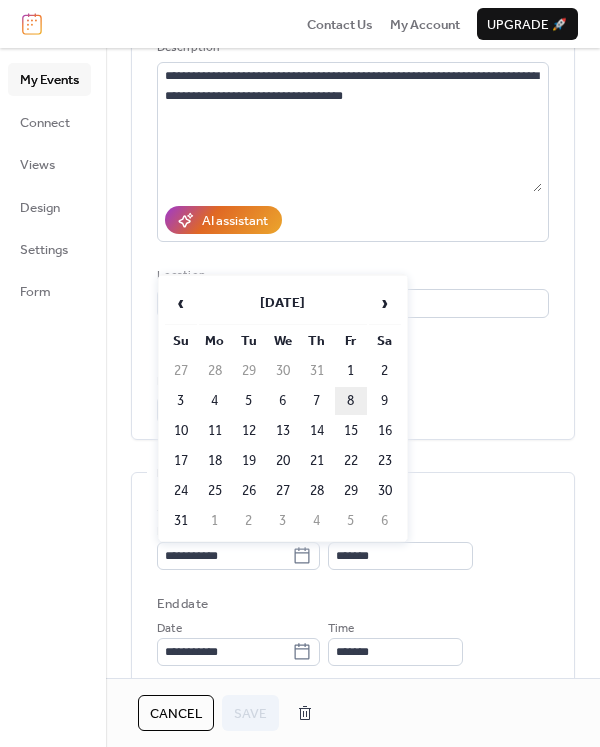 click on "8" at bounding box center (351, 401) 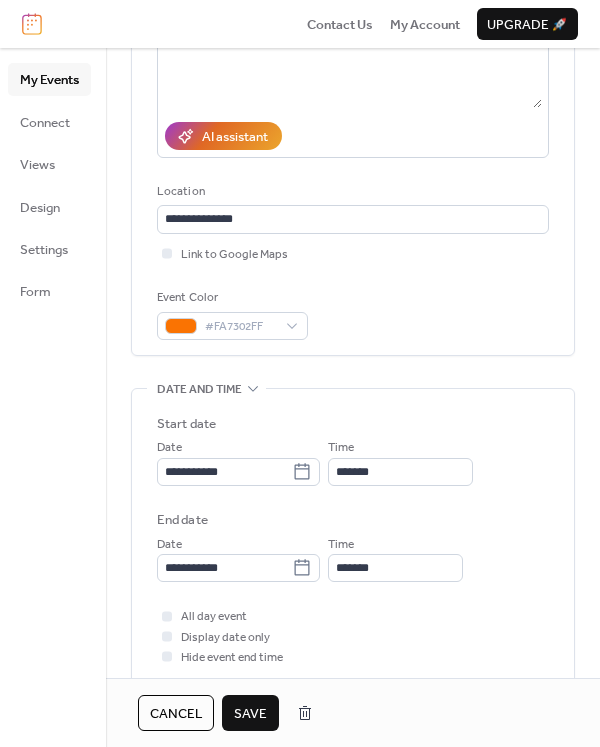 scroll, scrollTop: 299, scrollLeft: 0, axis: vertical 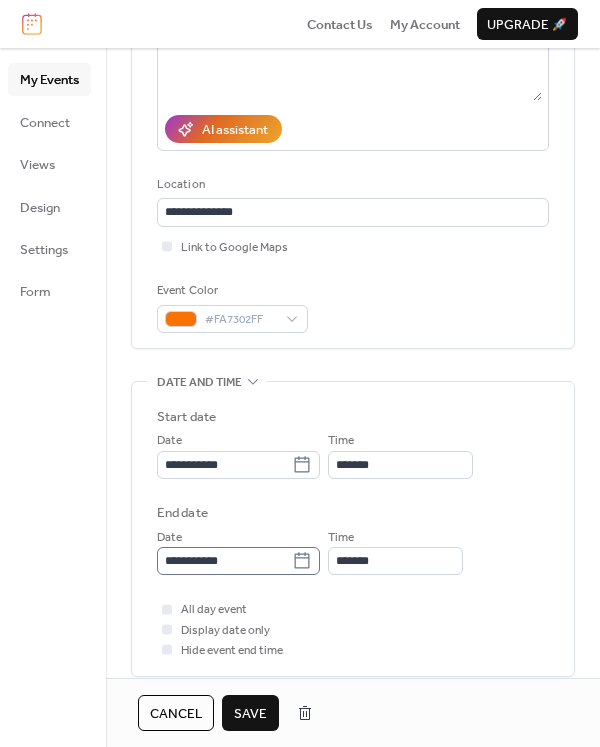 click 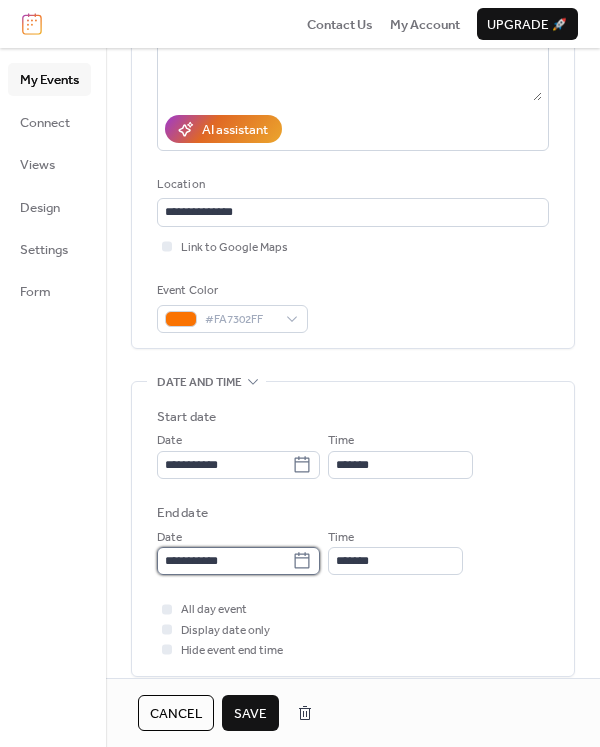 click on "**********" at bounding box center (224, 561) 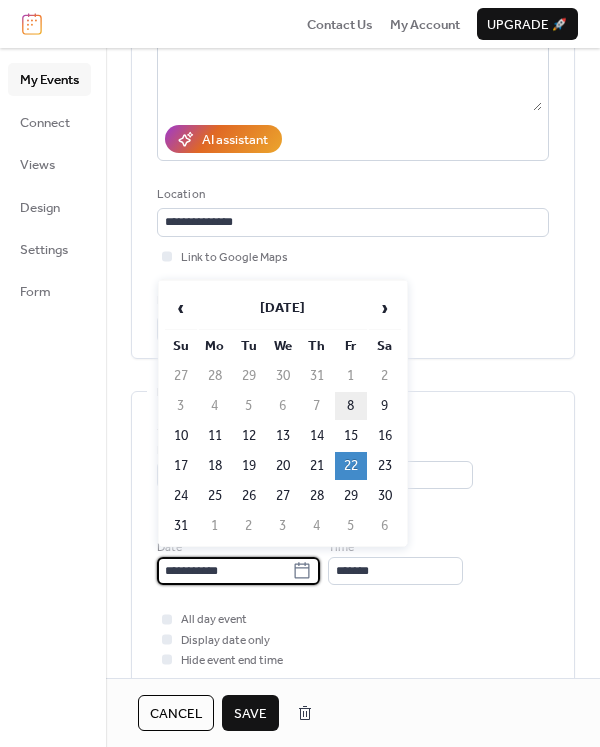 click on "8" at bounding box center [351, 406] 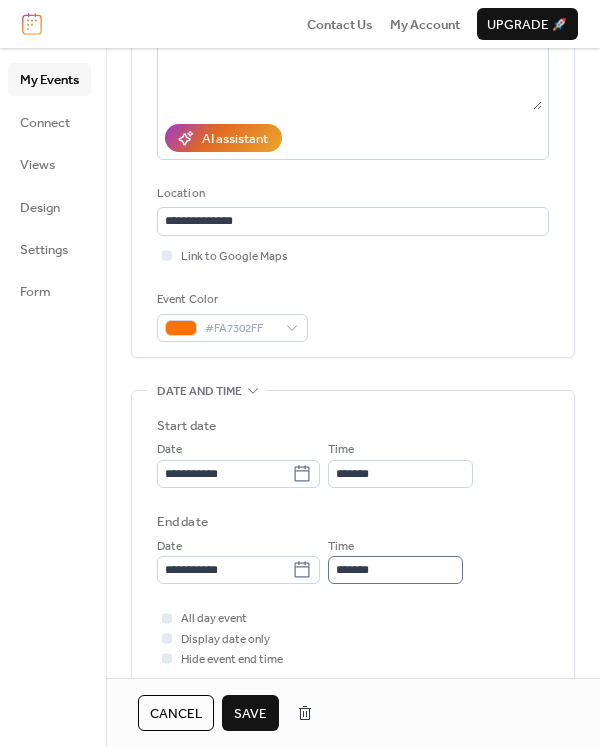 scroll, scrollTop: 297, scrollLeft: 0, axis: vertical 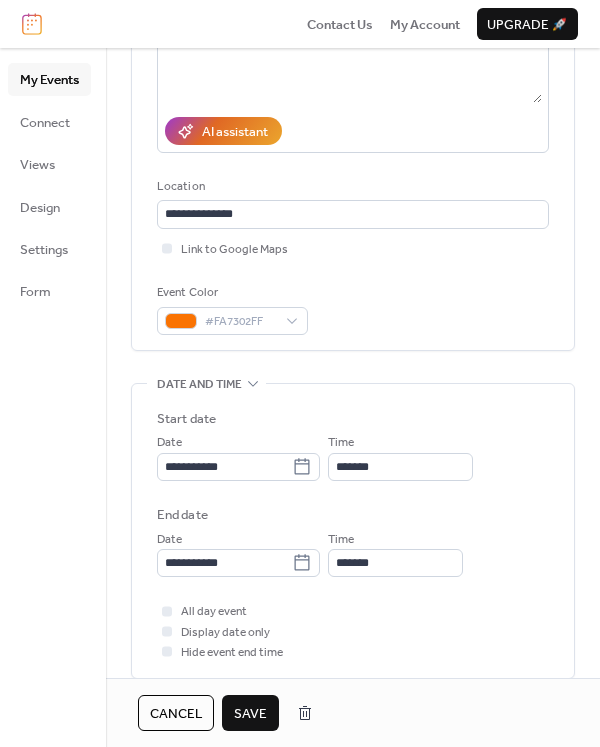 click on "Save" at bounding box center (250, 714) 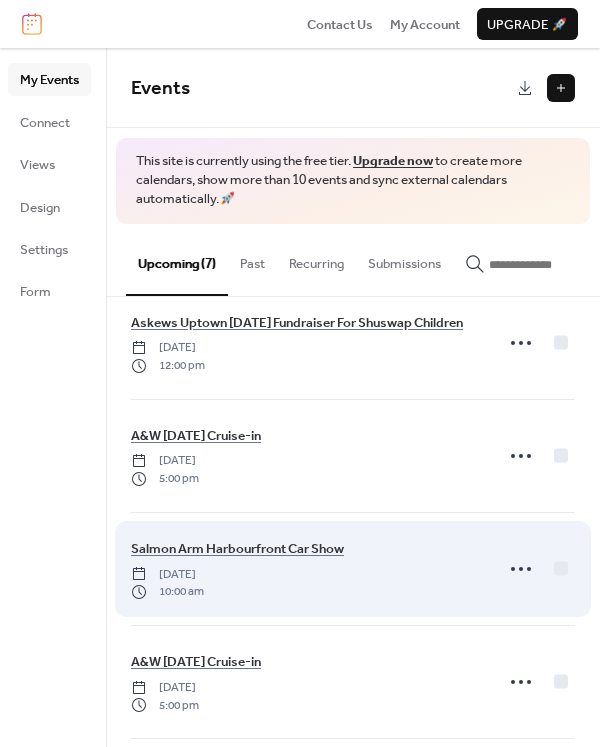 scroll, scrollTop: 0, scrollLeft: 0, axis: both 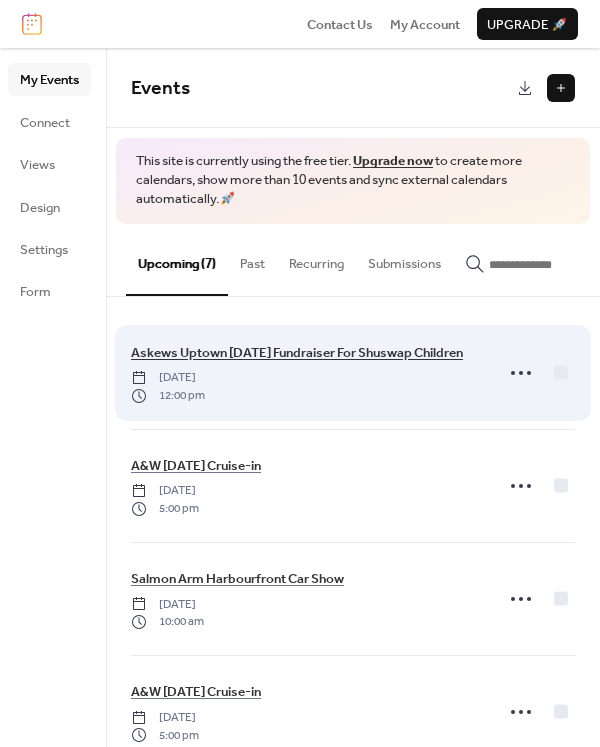 click on "Askews Uptown [DATE] Fundraiser For Shuswap Children" at bounding box center (297, 353) 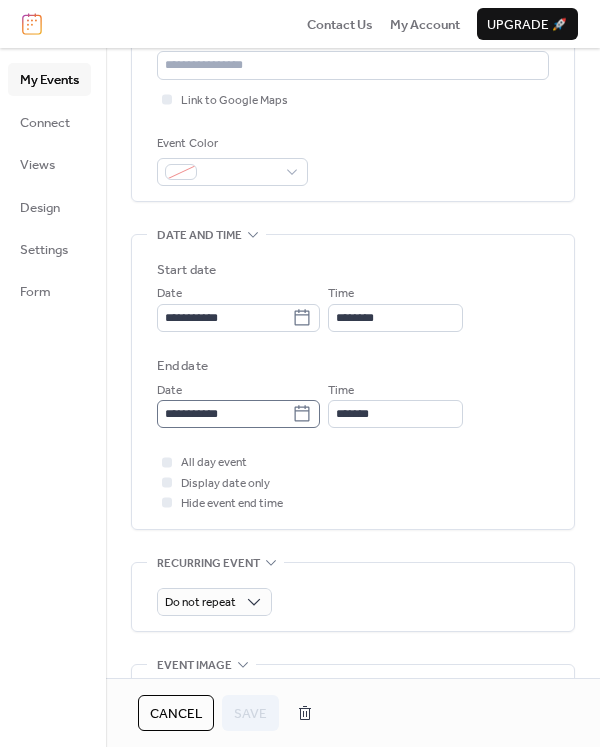 scroll, scrollTop: 453, scrollLeft: 0, axis: vertical 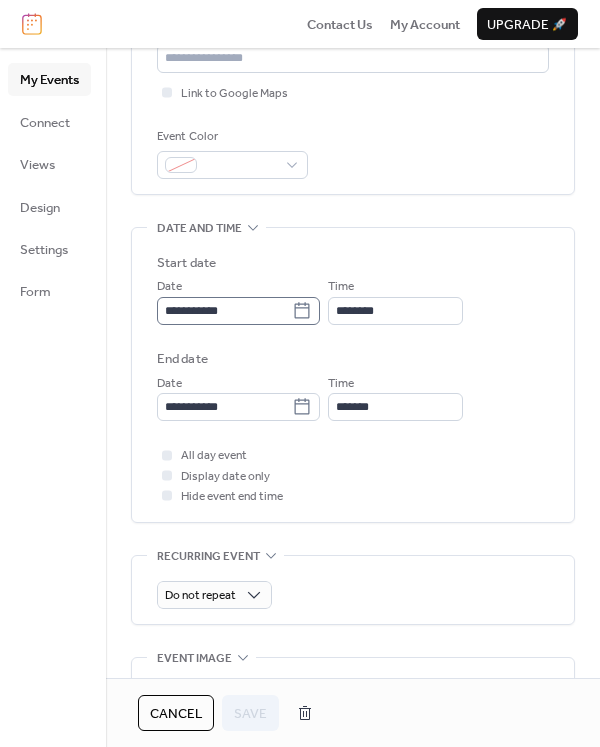 click 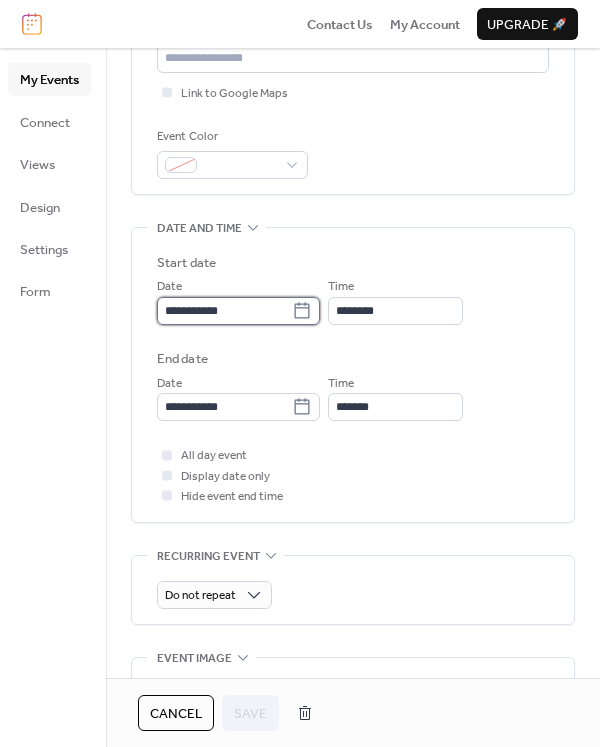 click on "**********" at bounding box center [224, 311] 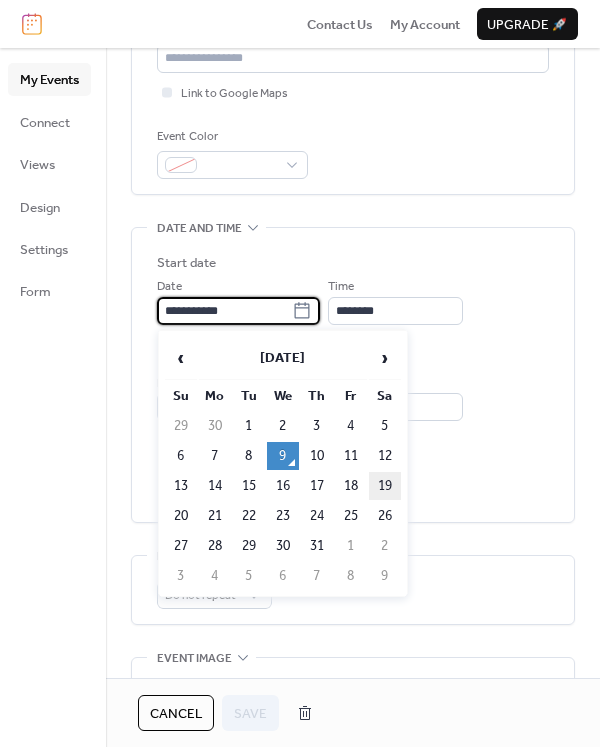 click on "19" at bounding box center [385, 486] 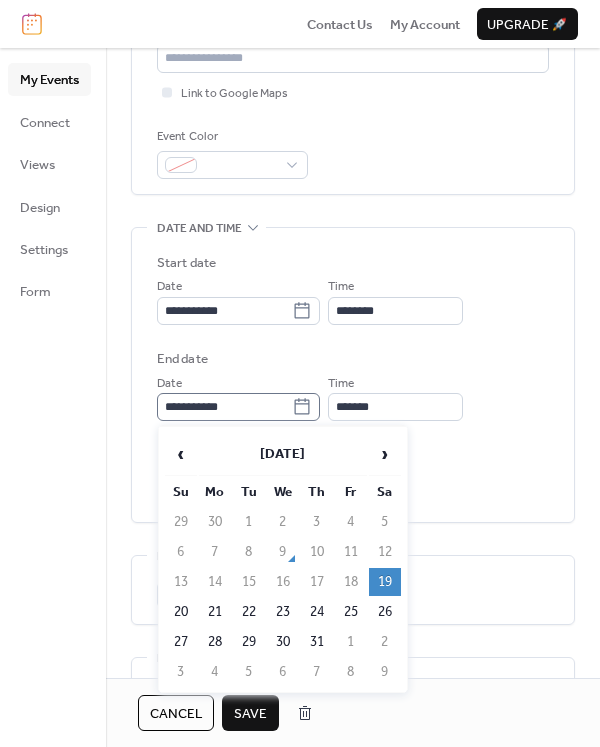 click 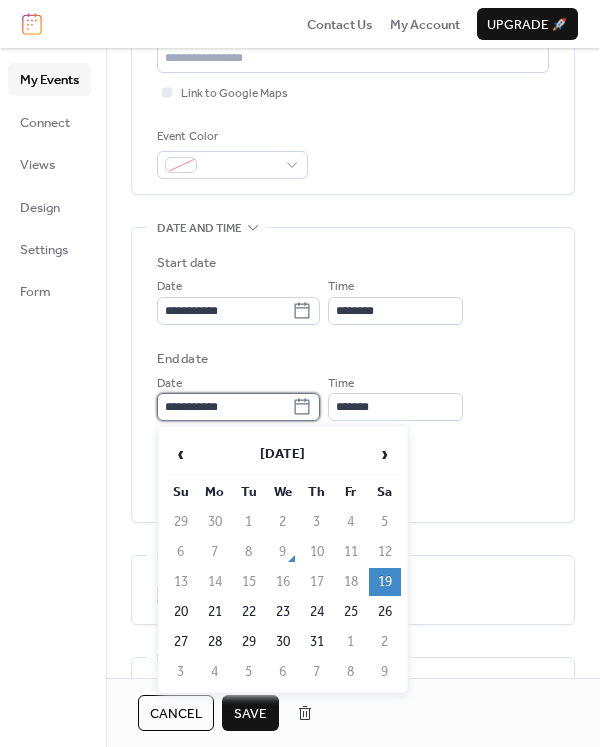 click on "**********" at bounding box center (224, 407) 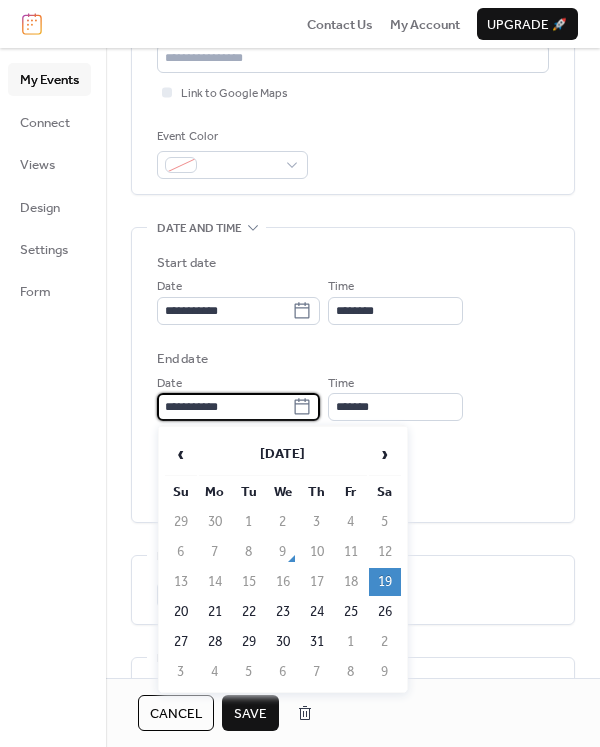 click on "19" at bounding box center (385, 582) 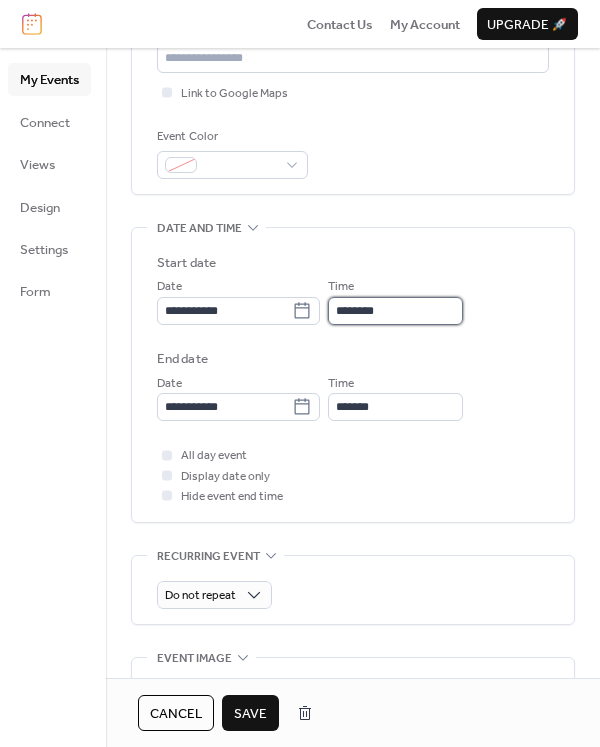 click on "********" at bounding box center [395, 311] 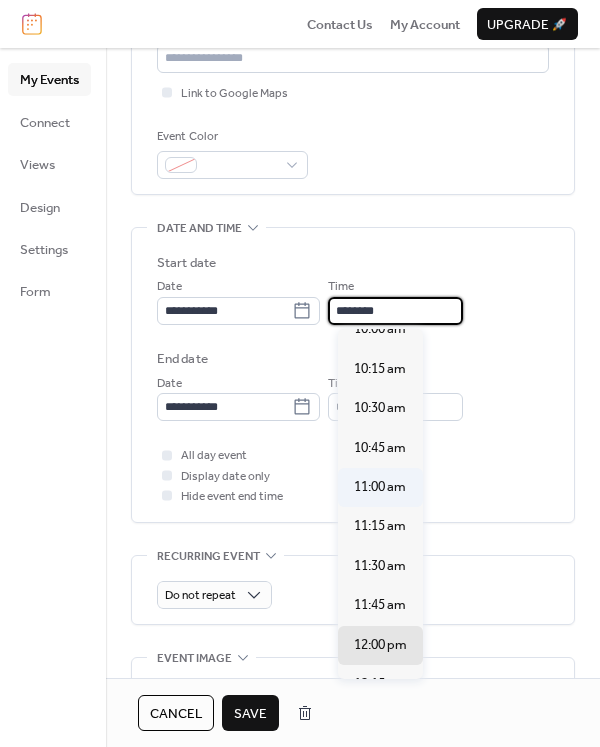 scroll, scrollTop: 1588, scrollLeft: 0, axis: vertical 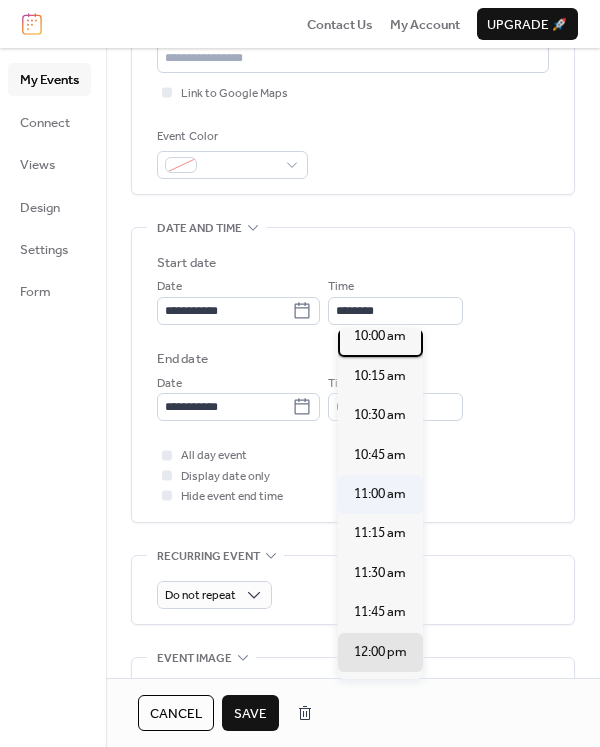 click on "10:00 am" at bounding box center (380, 336) 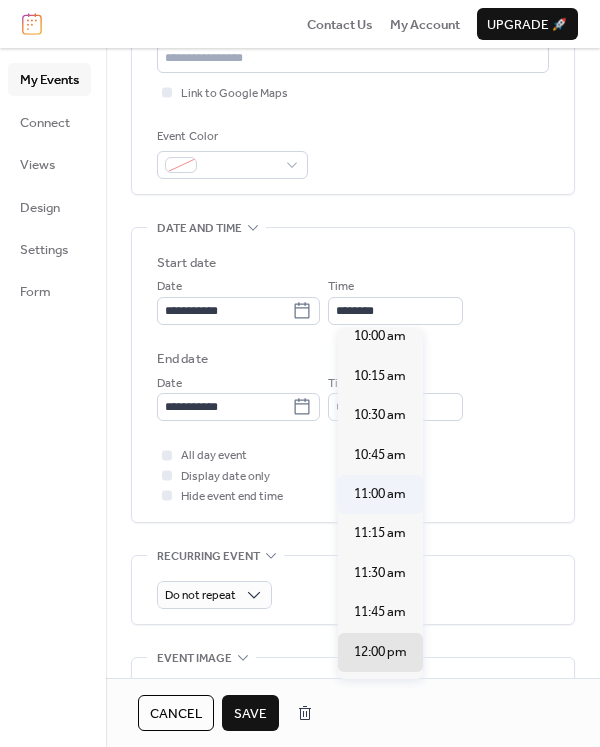 type on "********" 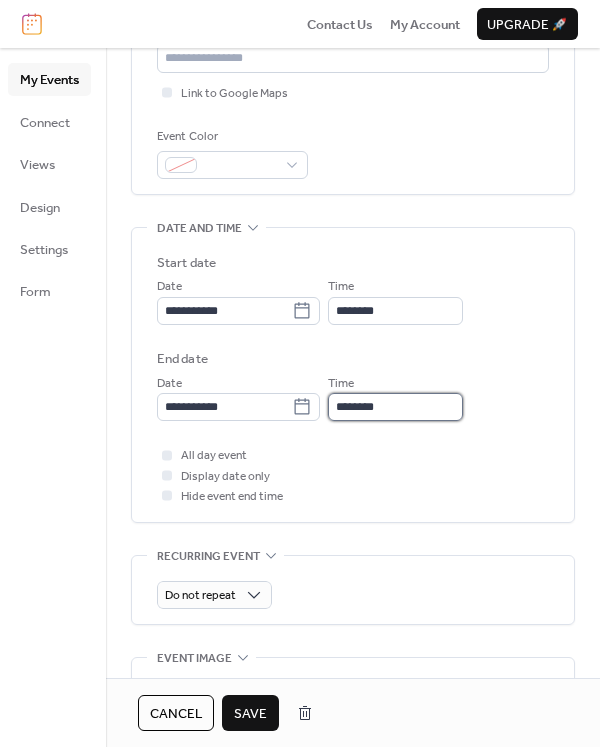 click on "********" at bounding box center [395, 407] 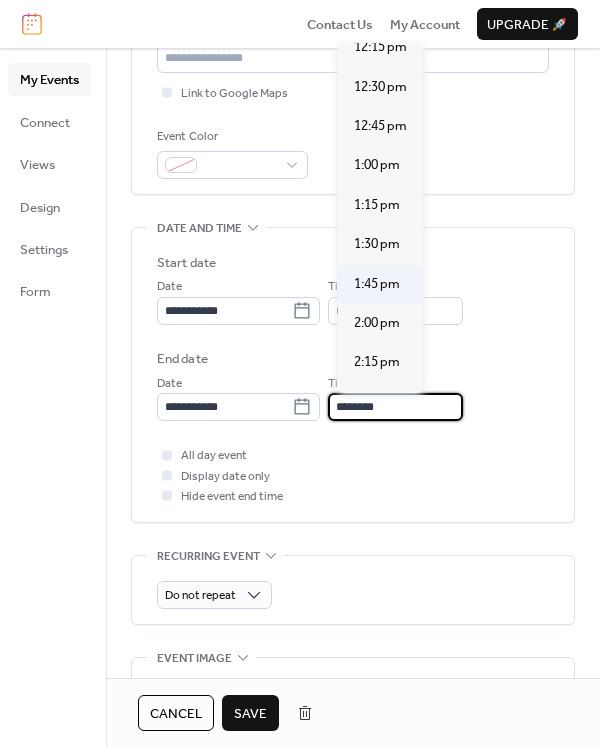 scroll, scrollTop: 335, scrollLeft: 0, axis: vertical 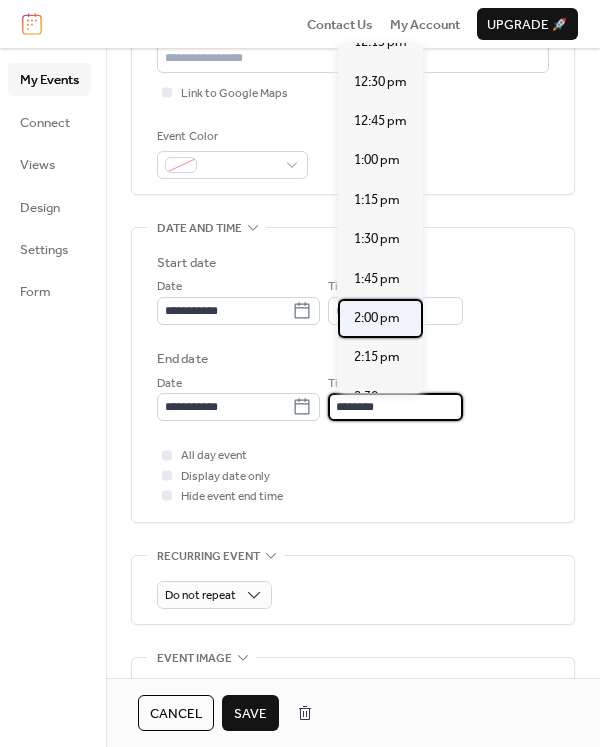 click on "2:00 pm" at bounding box center [377, 318] 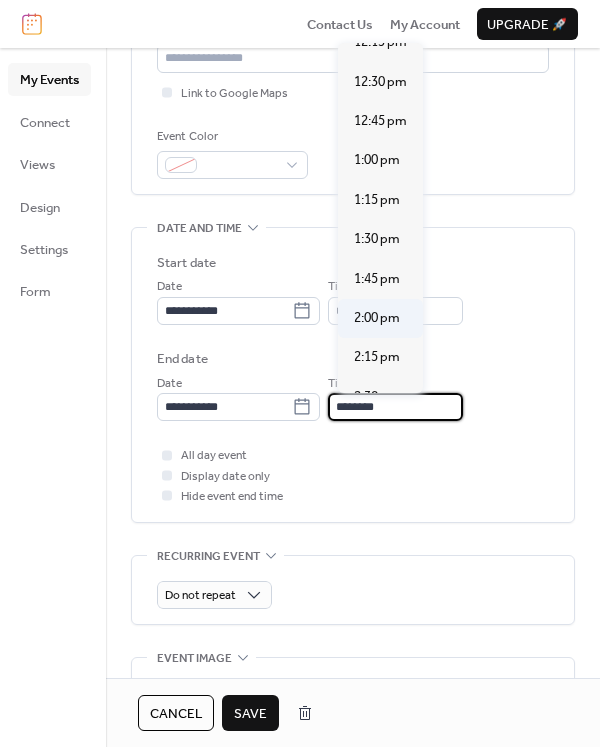 type on "*******" 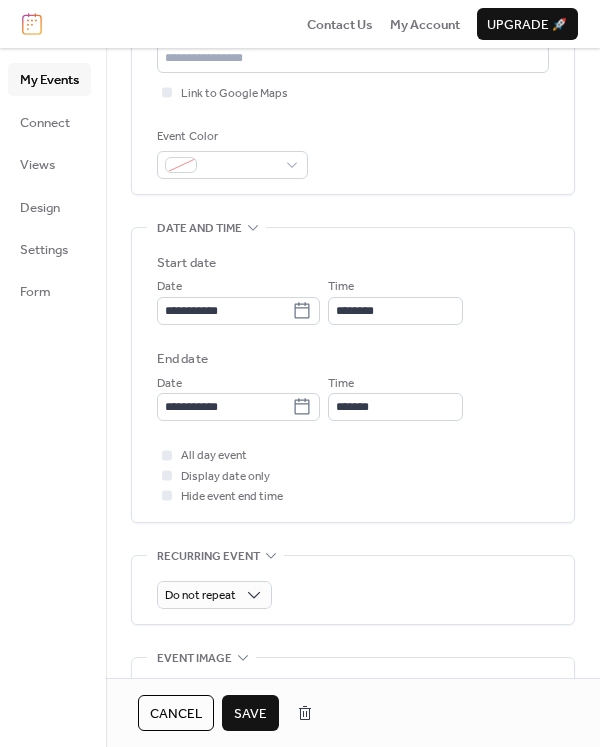click on "Save" at bounding box center [250, 714] 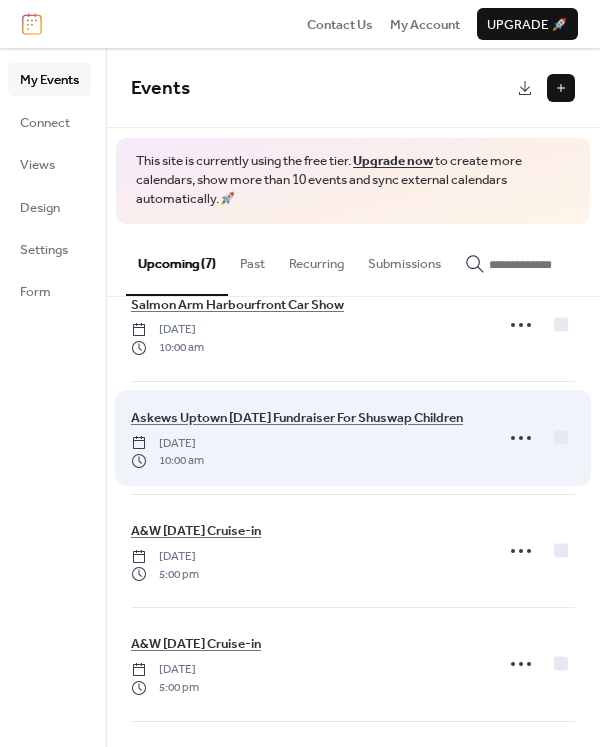 scroll, scrollTop: 0, scrollLeft: 0, axis: both 